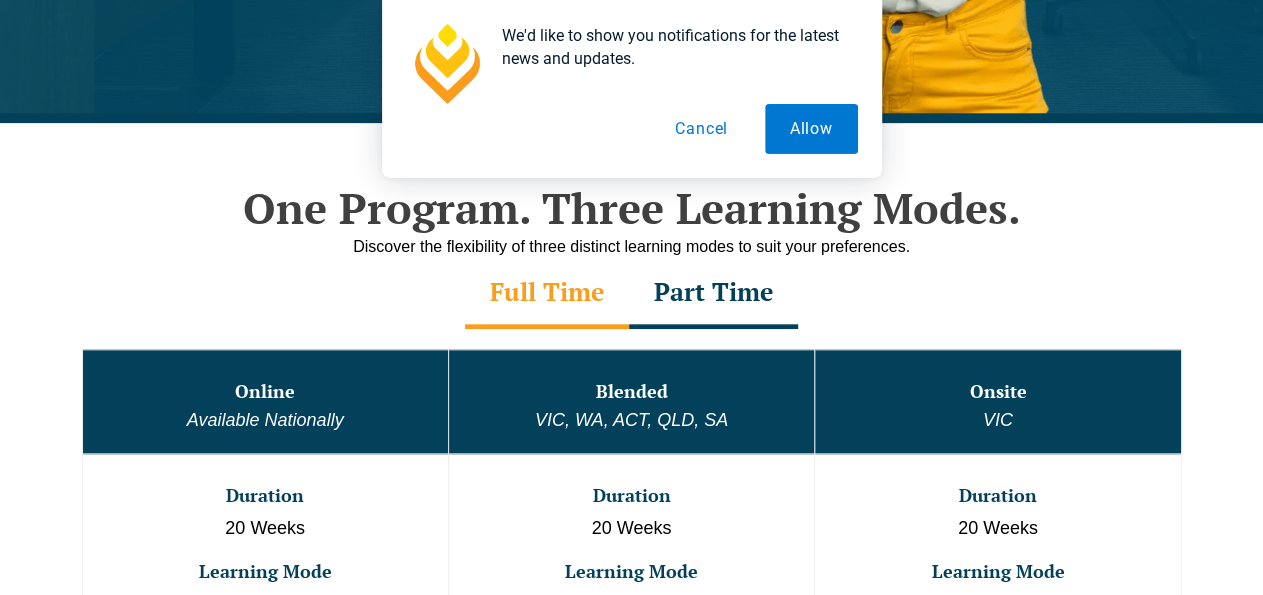 scroll, scrollTop: 896, scrollLeft: 0, axis: vertical 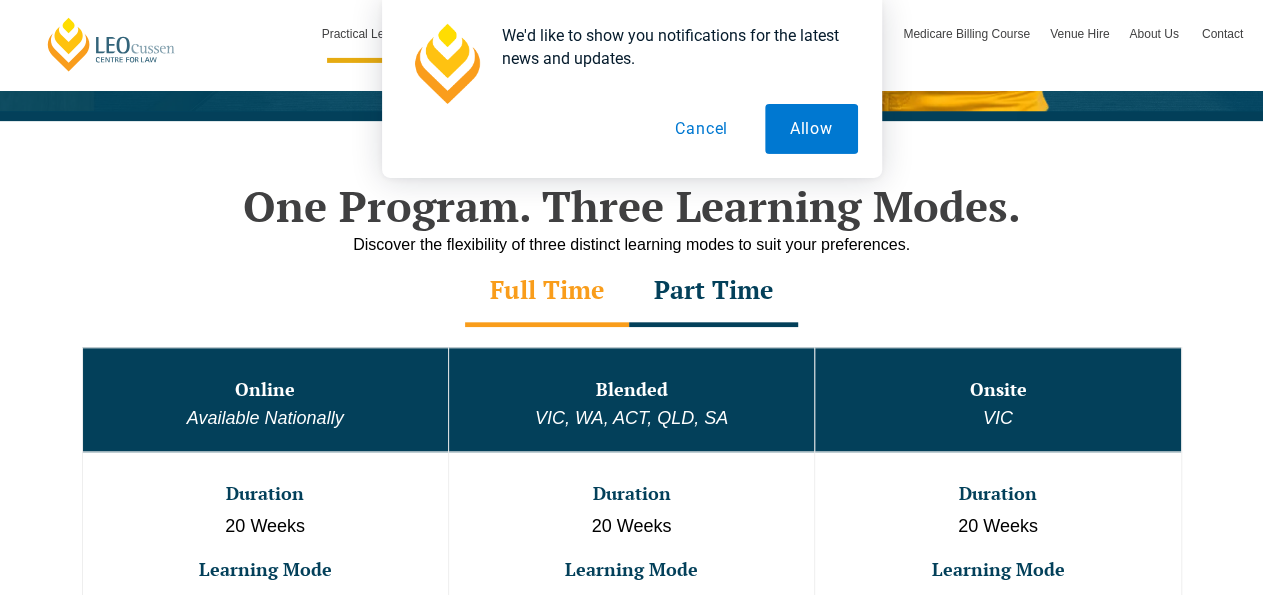 click on "One Program. Three Learning Modes." at bounding box center (632, 206) 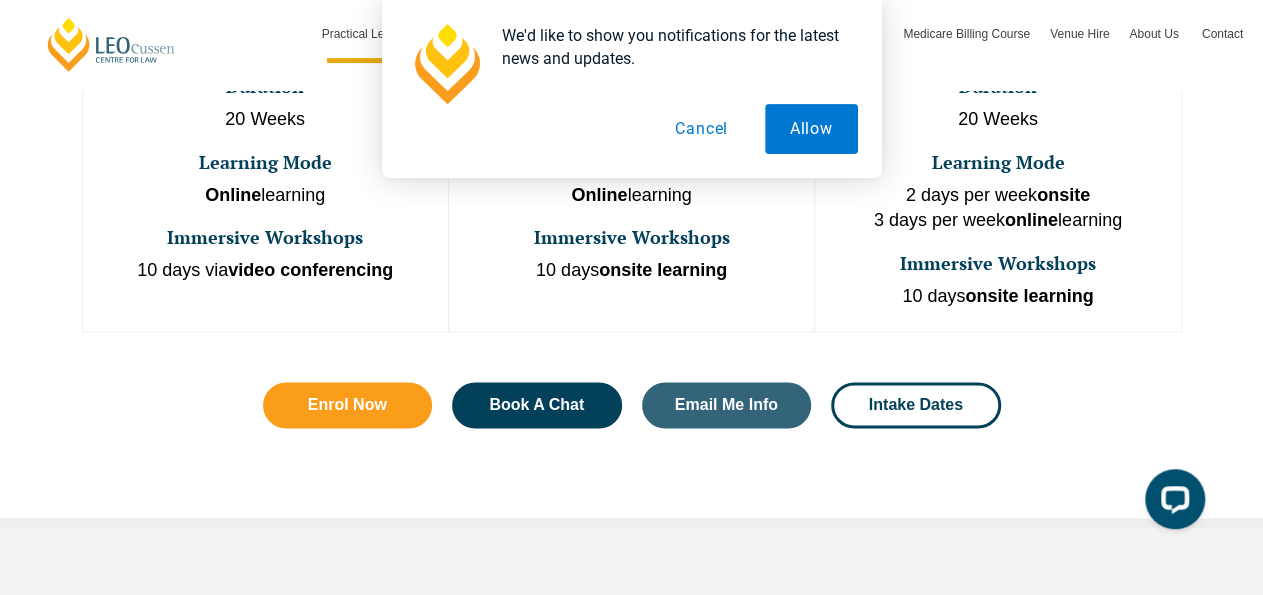 scroll, scrollTop: 1136, scrollLeft: 0, axis: vertical 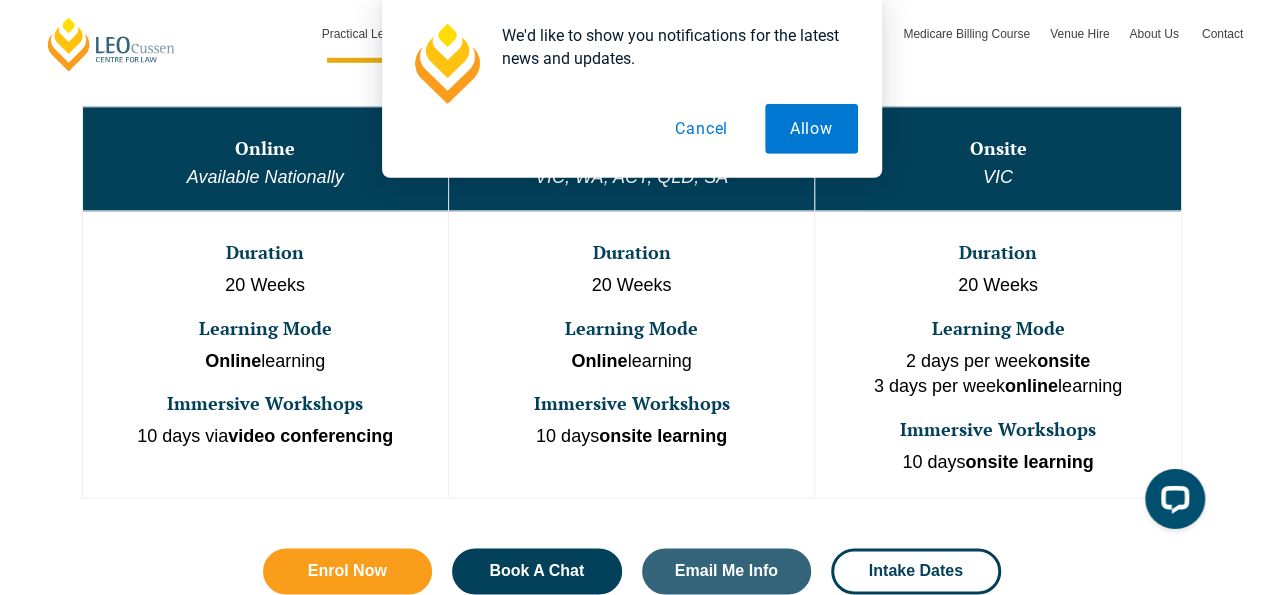 click on "Cancel" at bounding box center (701, 129) 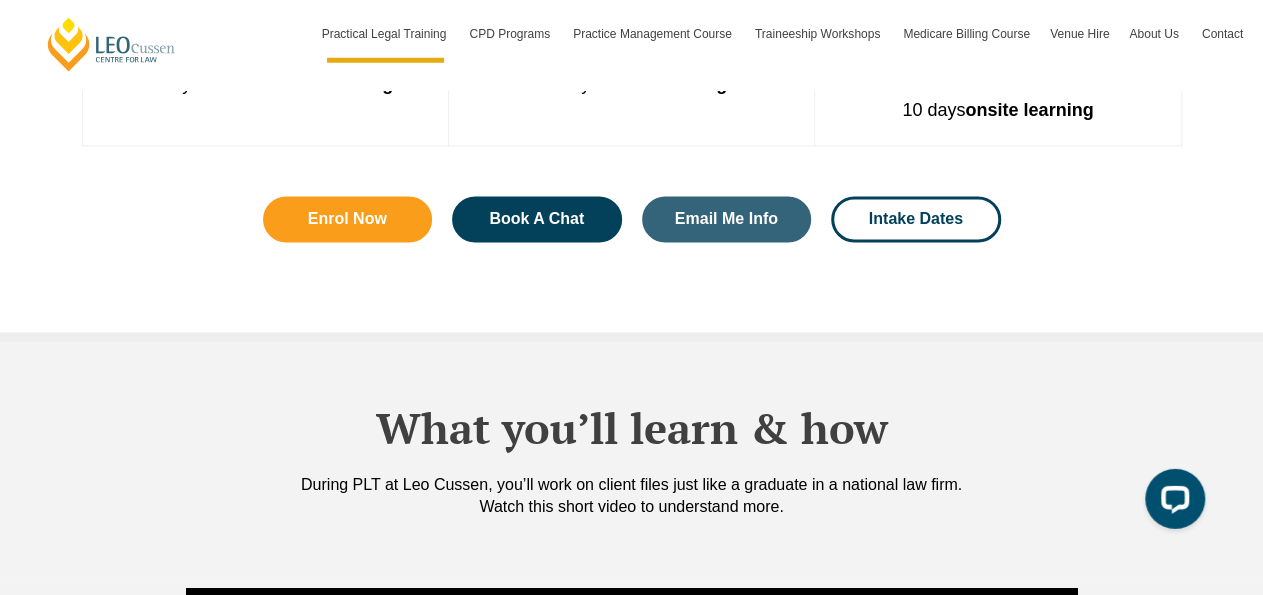 scroll, scrollTop: 1456, scrollLeft: 0, axis: vertical 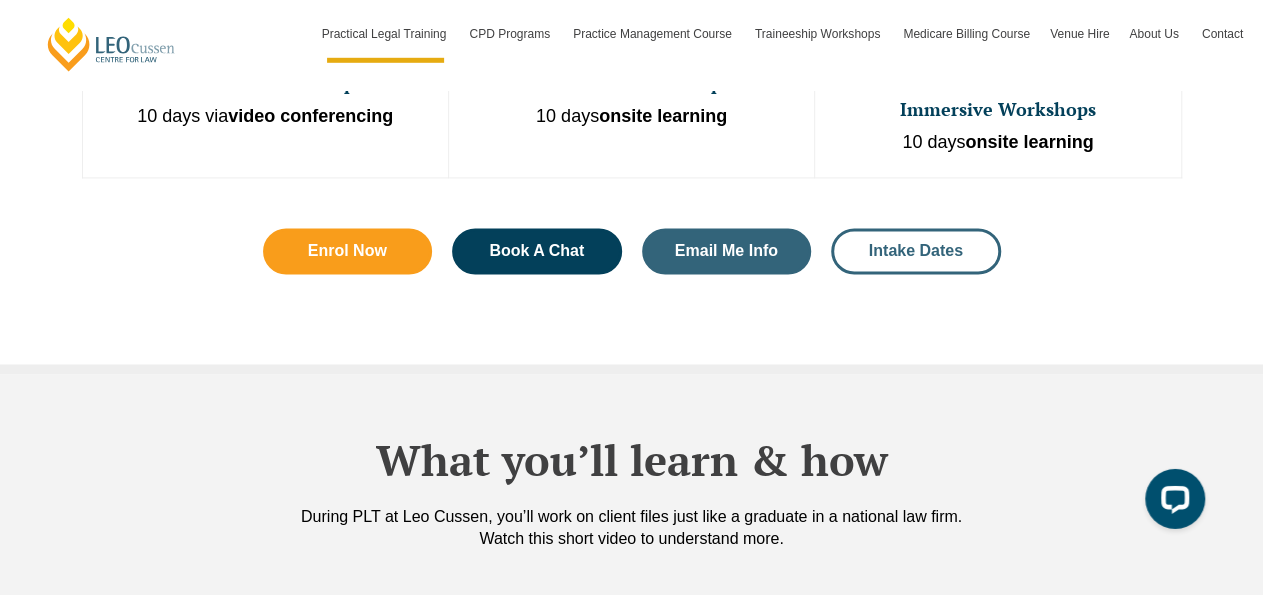 click on "Intake Dates" at bounding box center [916, 252] 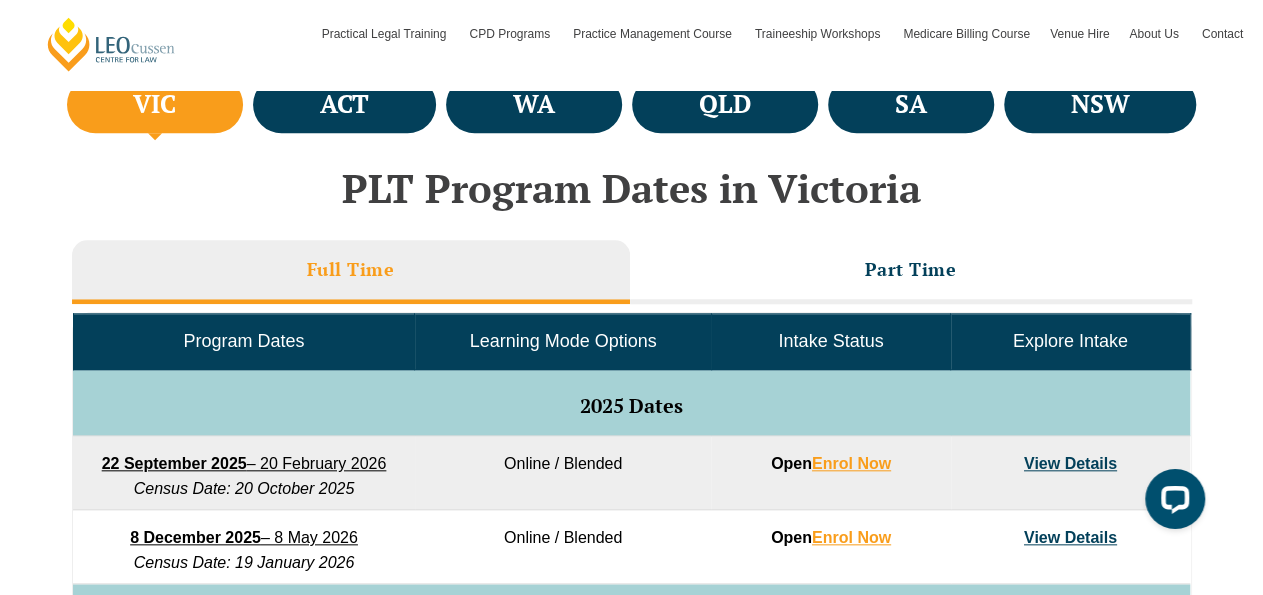 scroll, scrollTop: 704, scrollLeft: 0, axis: vertical 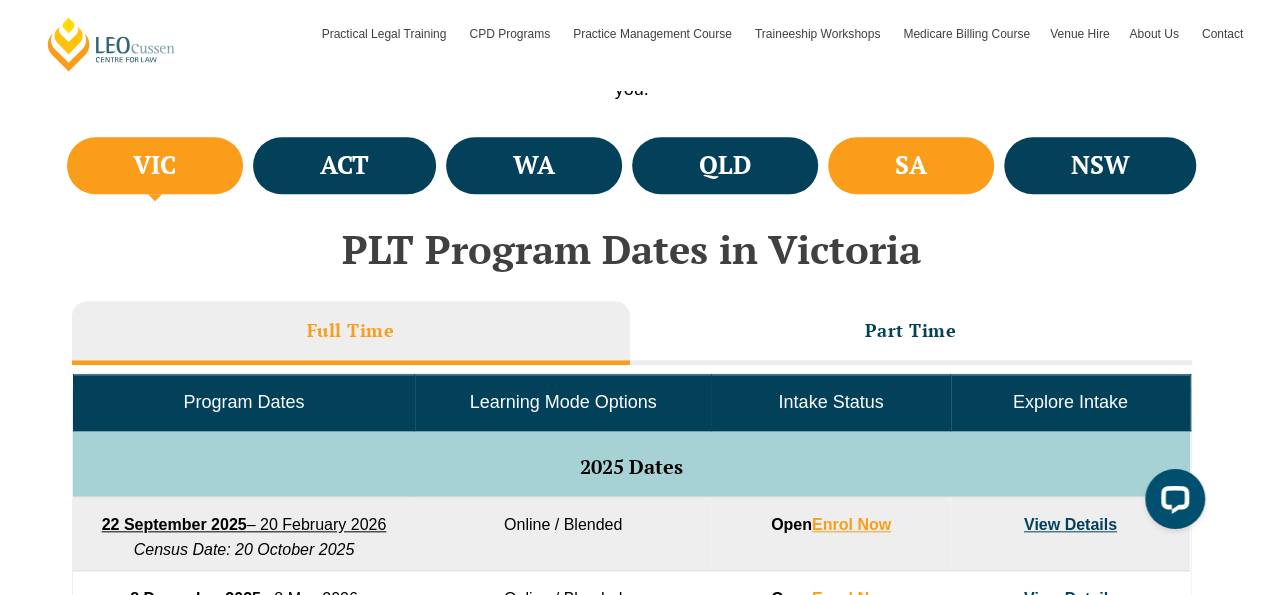 click on "SA" at bounding box center [911, 165] 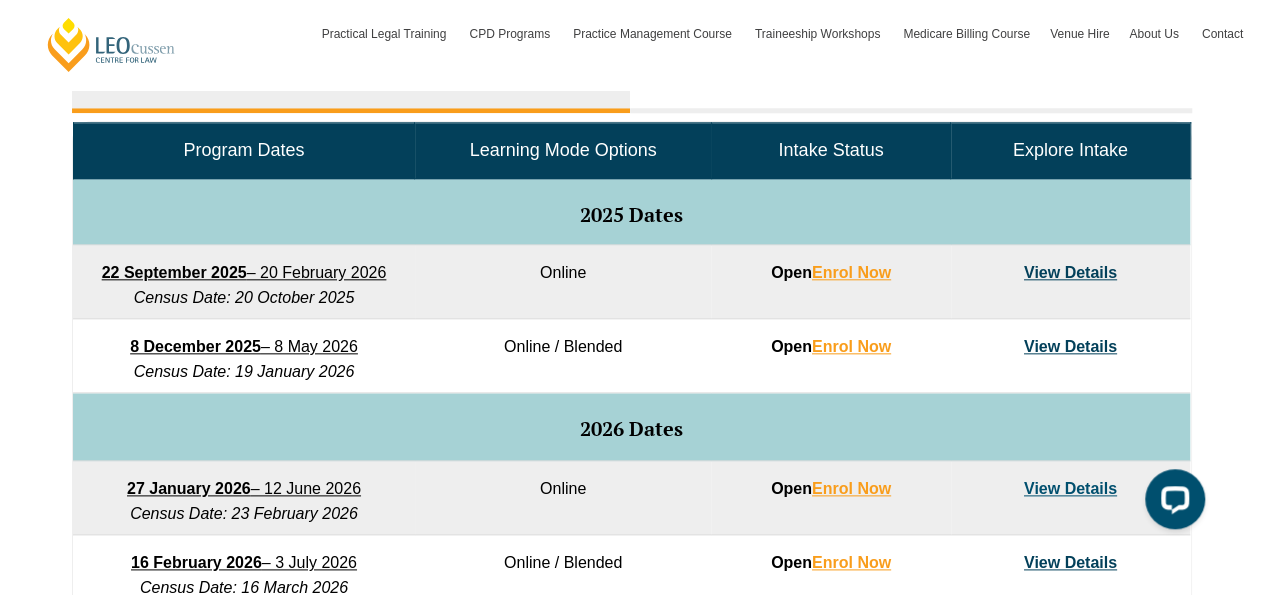 scroll, scrollTop: 956, scrollLeft: 0, axis: vertical 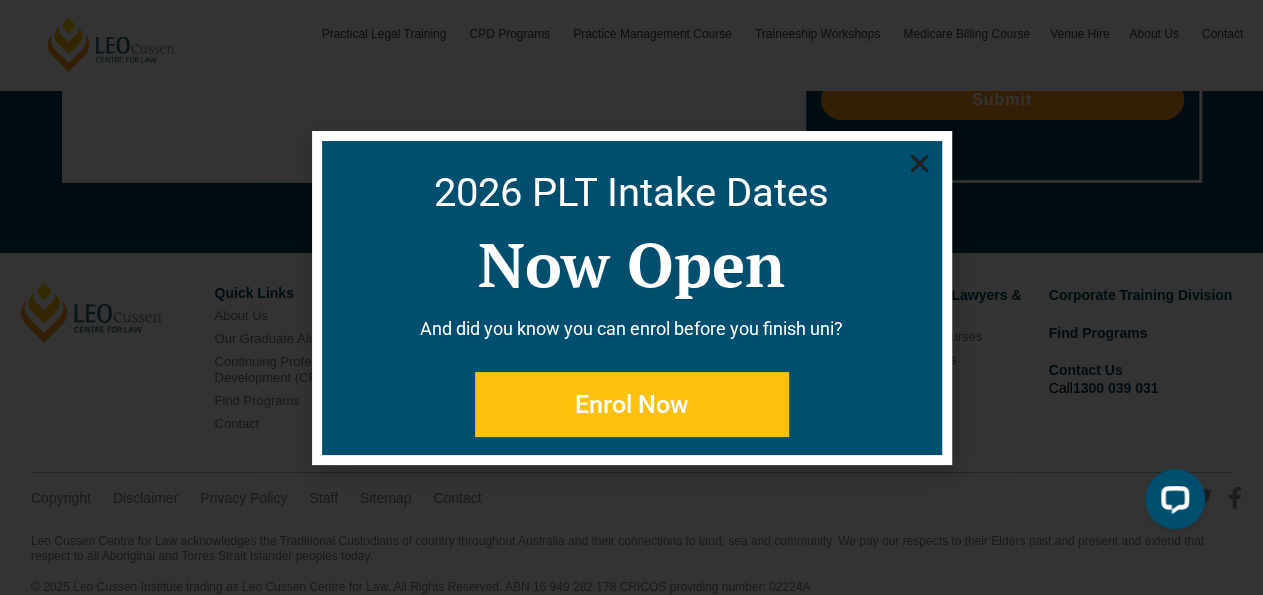click 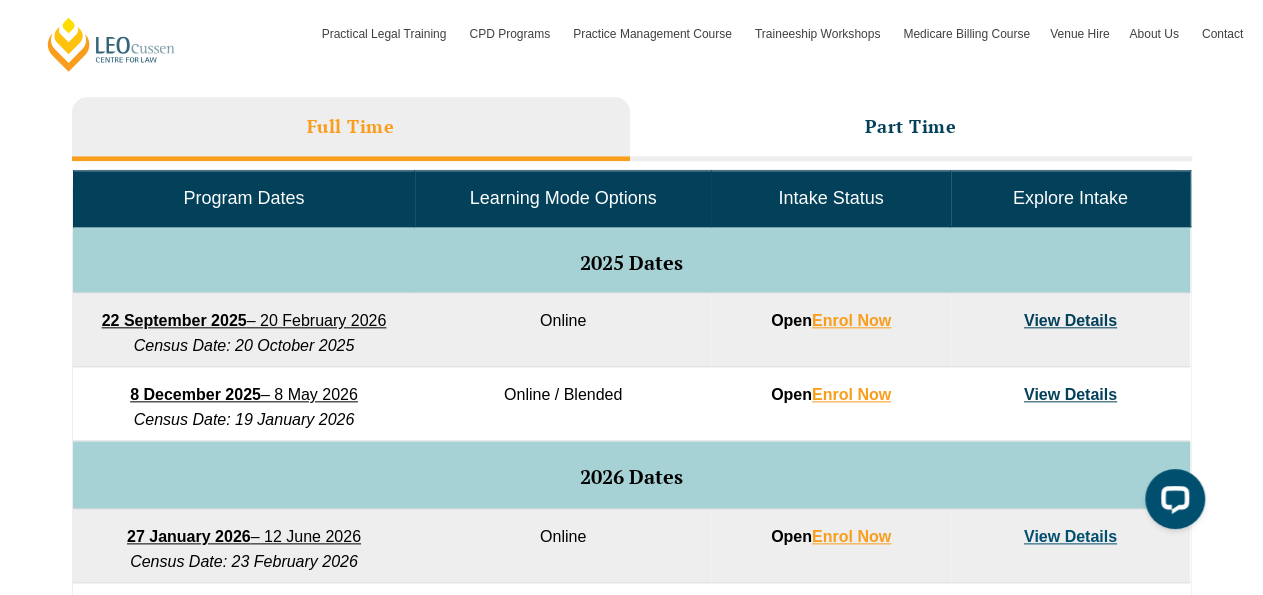 scroll, scrollTop: 946, scrollLeft: 0, axis: vertical 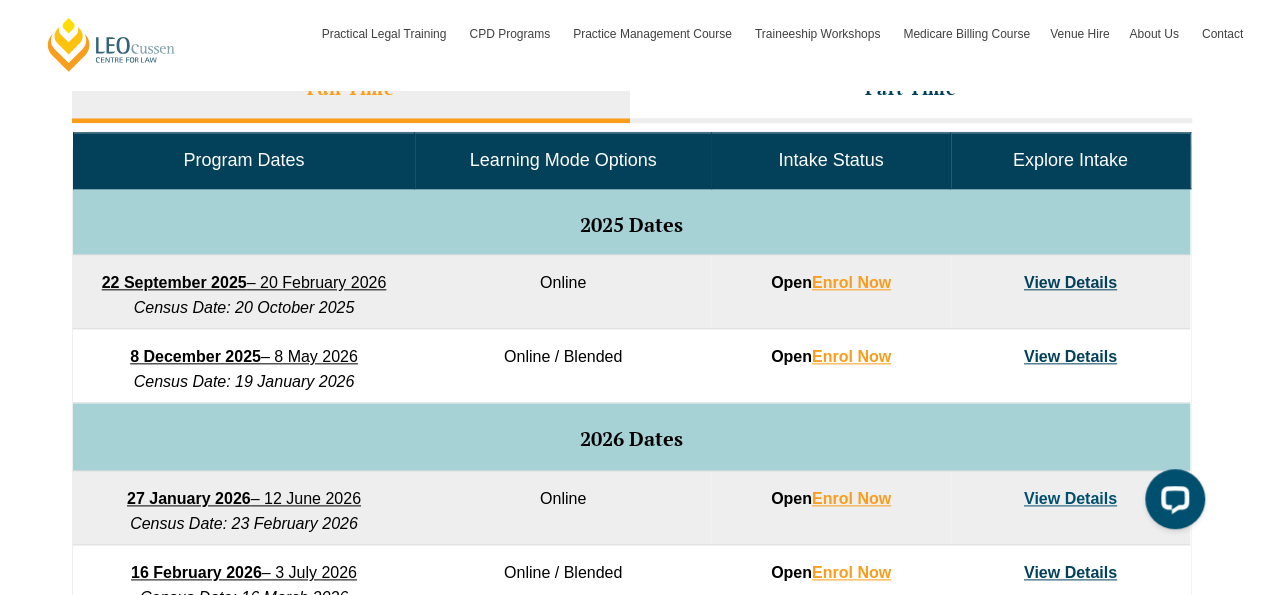 click on "View Details" at bounding box center [1070, 292] 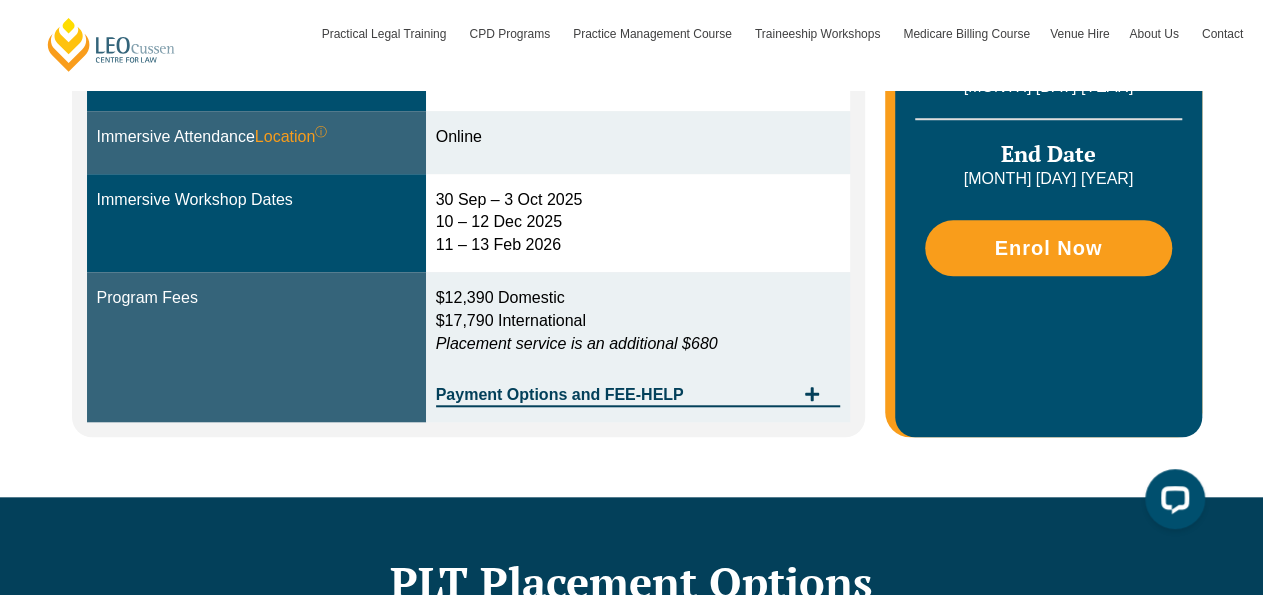 scroll, scrollTop: 719, scrollLeft: 0, axis: vertical 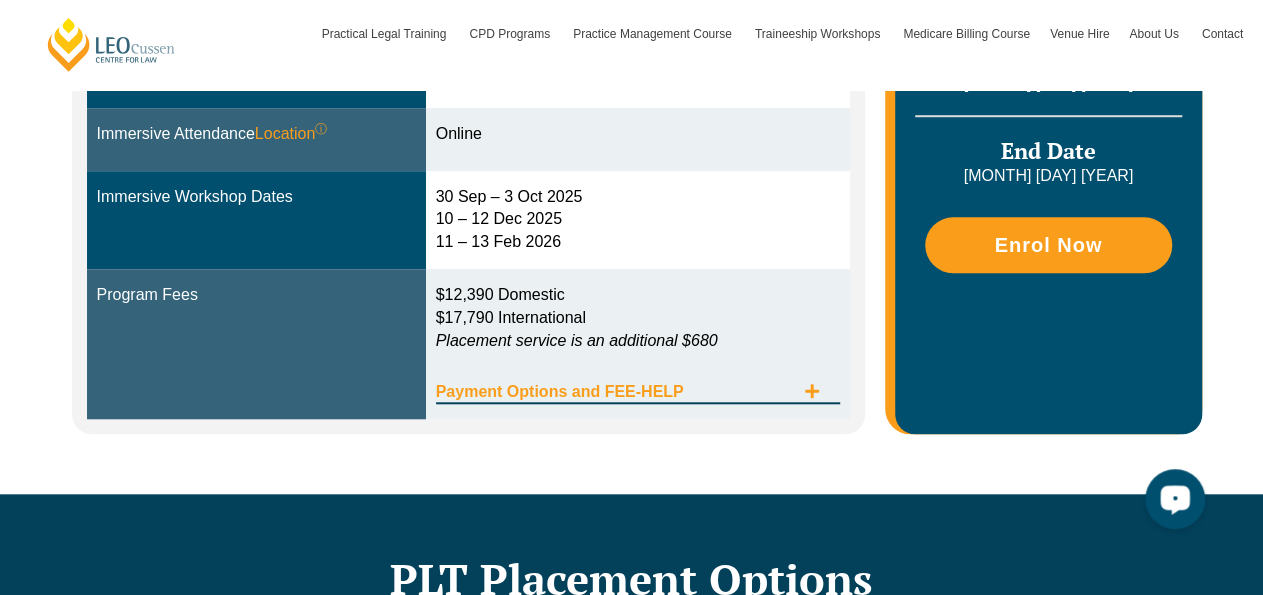 click 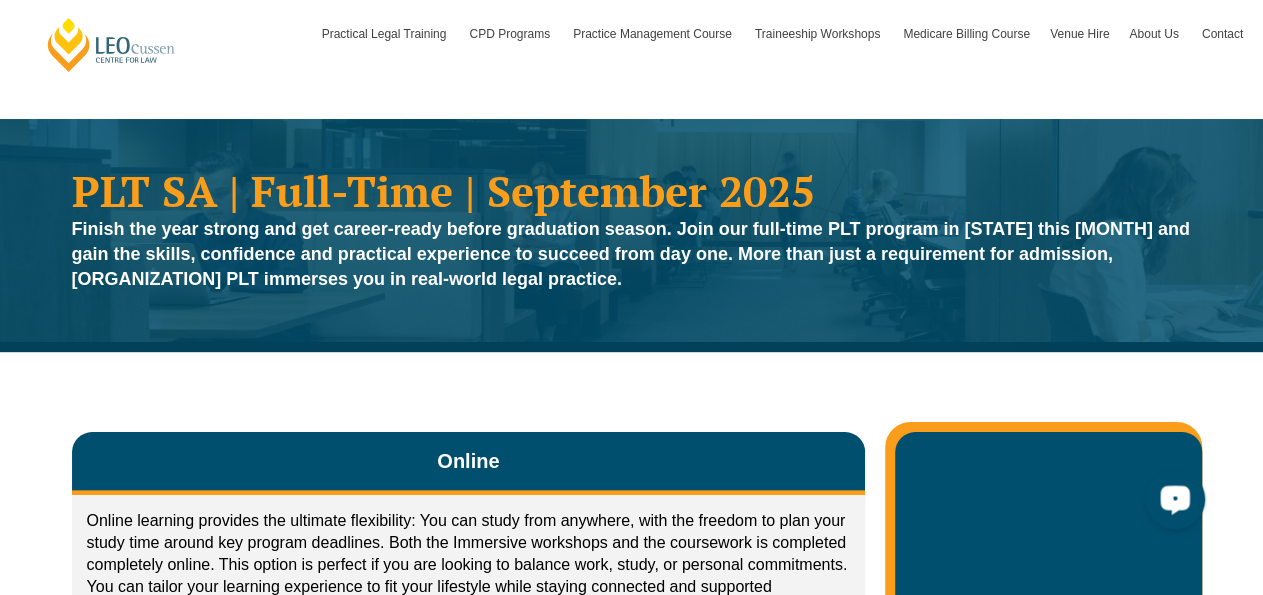 scroll, scrollTop: 0, scrollLeft: 0, axis: both 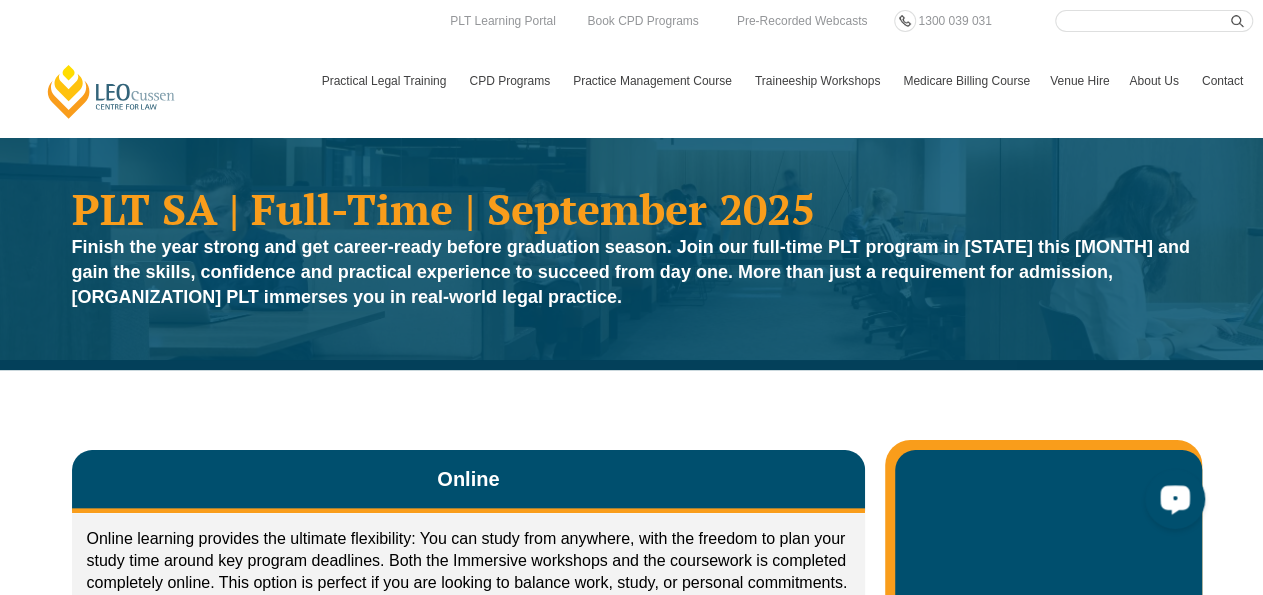 click on "Online                Online learning provides the ultimate flexibility: You can study from anywhere, with the freedom to plan your study time around key program deadlines. Both the Immersive workshops and the coursework is completed completely online. This option is perfect if you are looking to balance work, study, or personal commitments. You can tailor your learning experience to fit your lifestyle while staying connected and supported throughout the program.                                  Learning Mode         Online             Program Type         Full Time             Duration         20 Weeks             Immersive Attendance  Location  ⓘ   You will participate in three key ‘Immersives’ throughout the program. Each immersive is a multi-day, face-to-face online learning block where you will interact with mentors and fellow graduates          Online             Immersive Workshop Dates         30 Sep – 3 Oct 2025  10 – 12 Dec 2025  11 – 13 Feb 2026" at bounding box center (631, 1076) 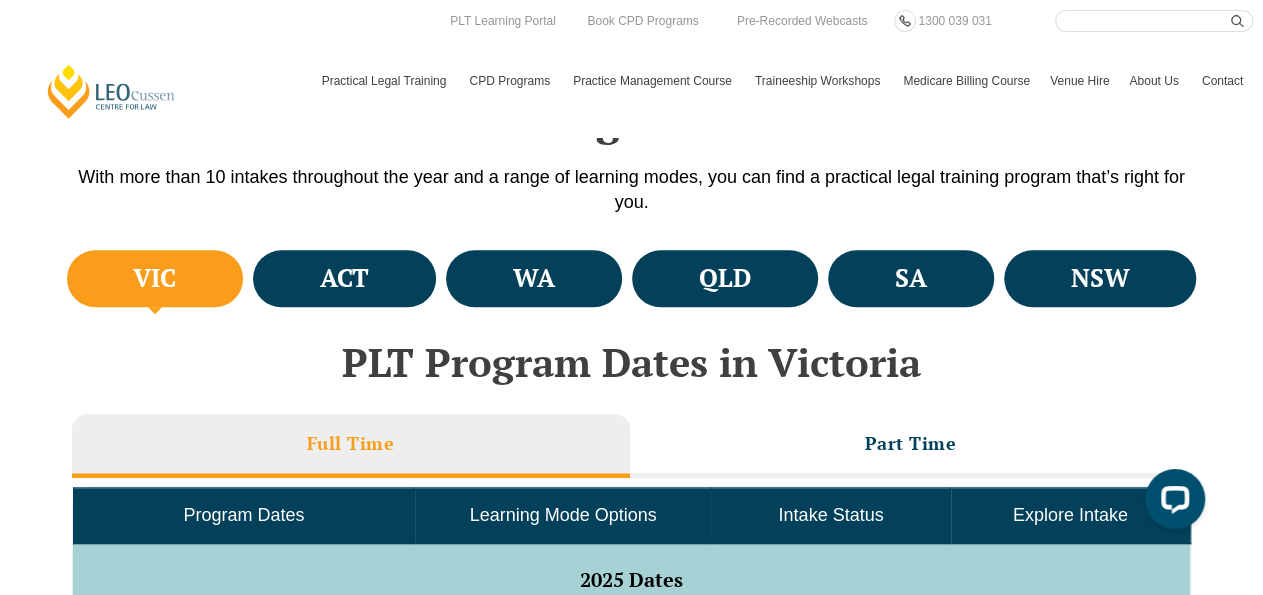 scroll, scrollTop: 0, scrollLeft: 0, axis: both 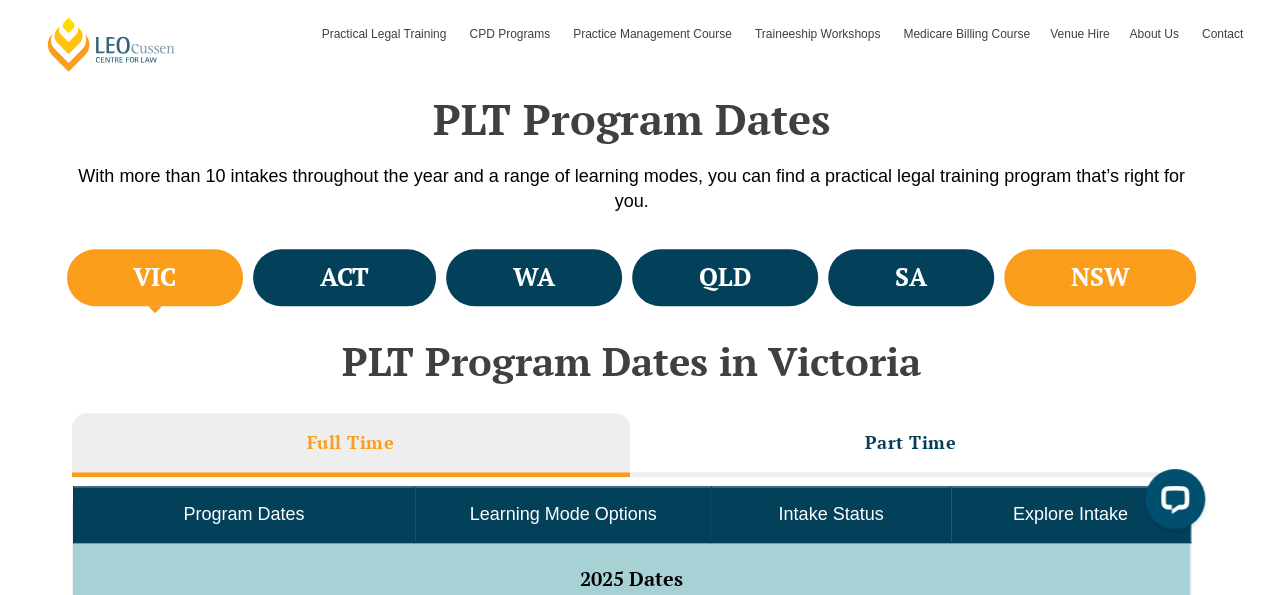 click on "NSW" at bounding box center [1100, 277] 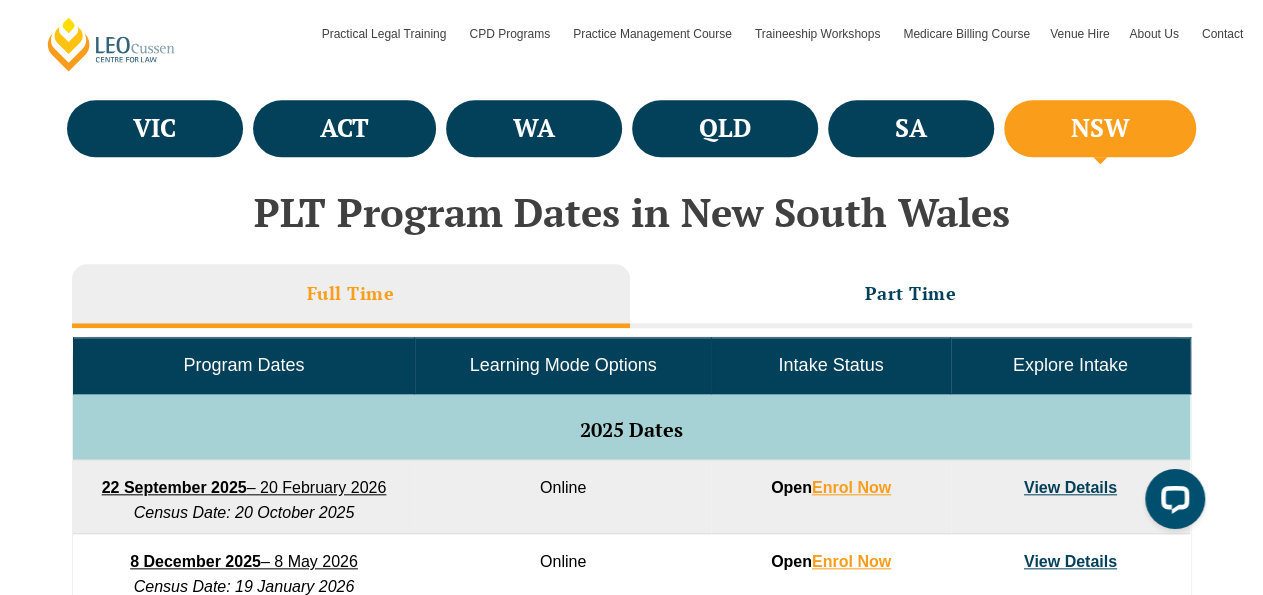 scroll, scrollTop: 677, scrollLeft: 0, axis: vertical 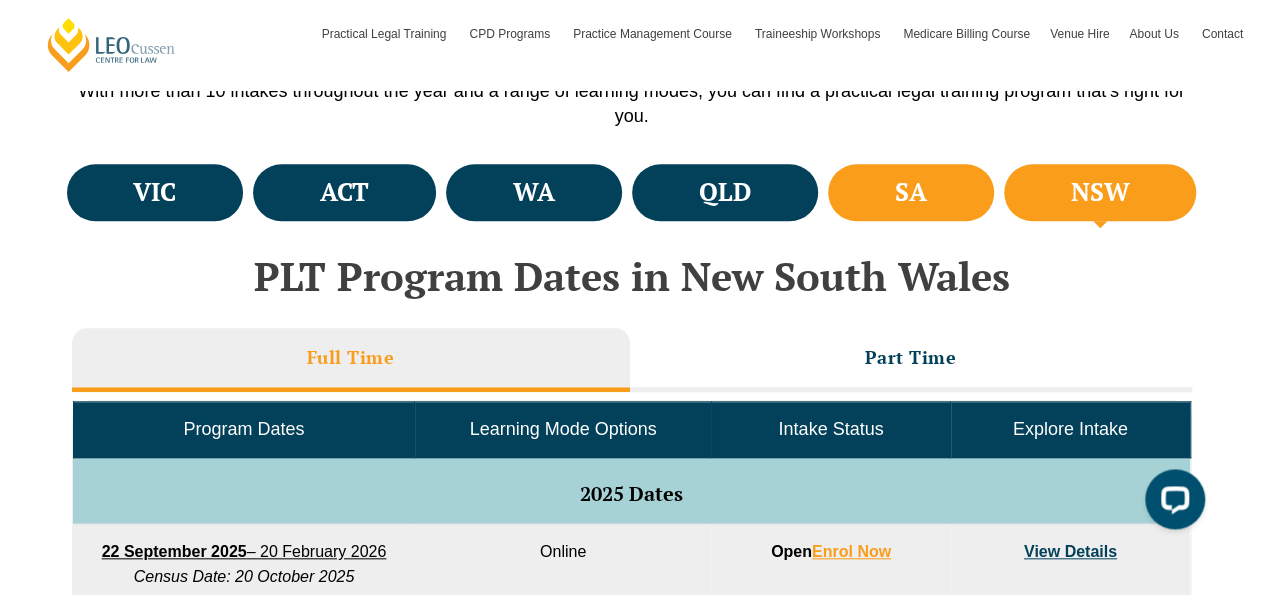 click on "SA" at bounding box center [911, 192] 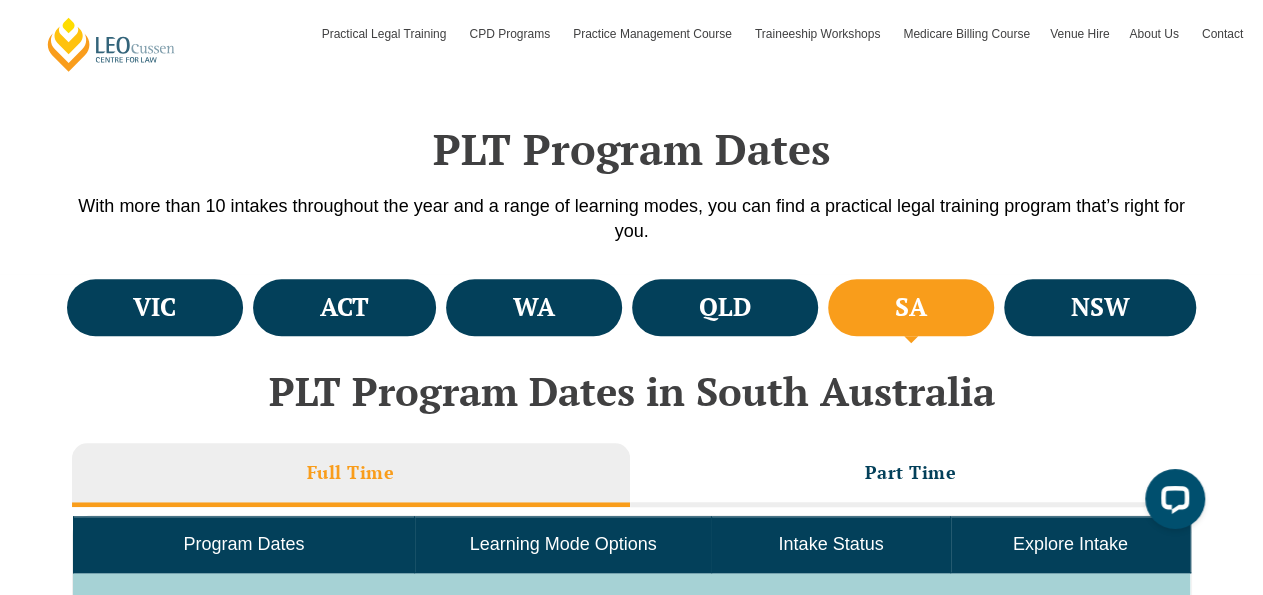 scroll, scrollTop: 565, scrollLeft: 0, axis: vertical 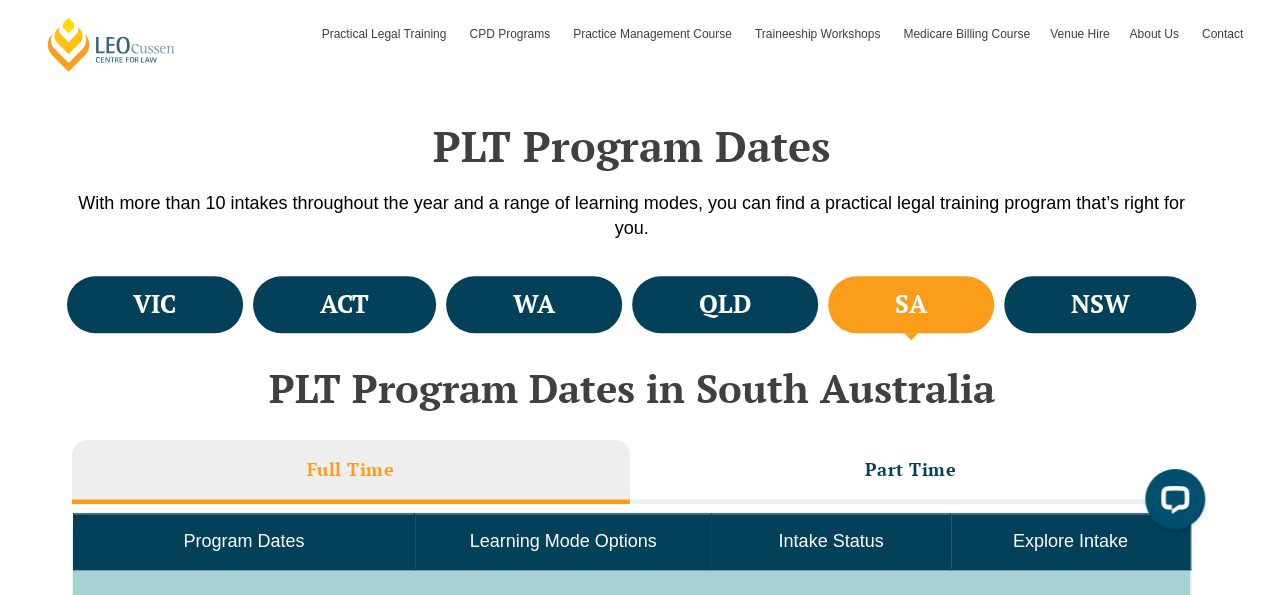 click on "SA" at bounding box center (911, 304) 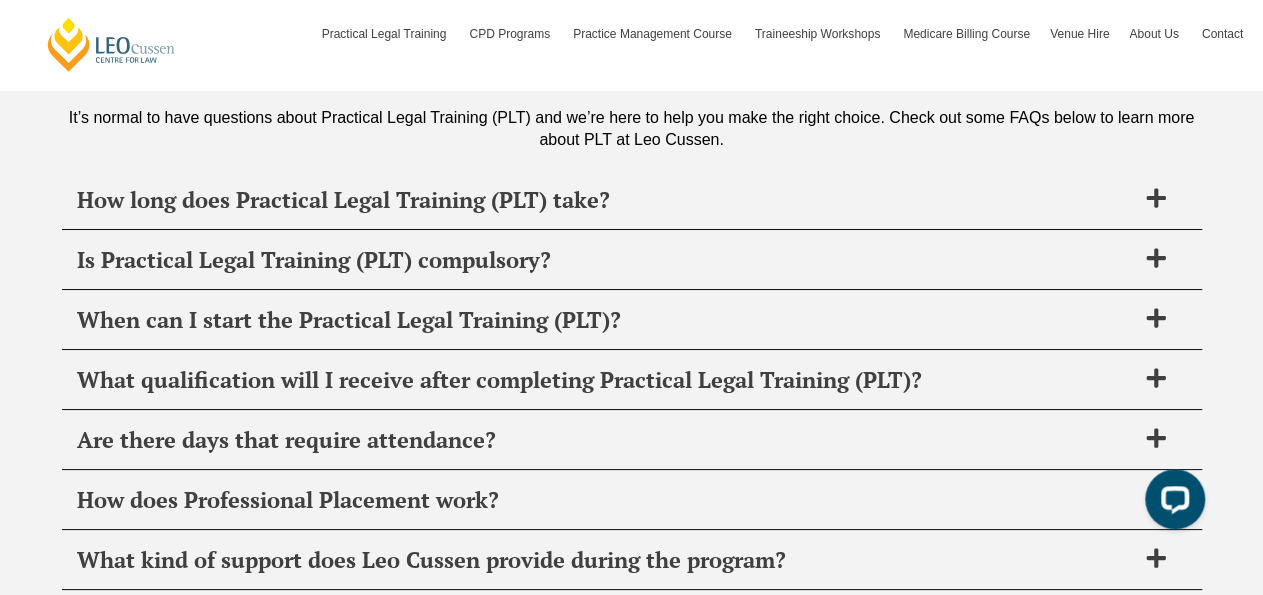 scroll, scrollTop: 7605, scrollLeft: 0, axis: vertical 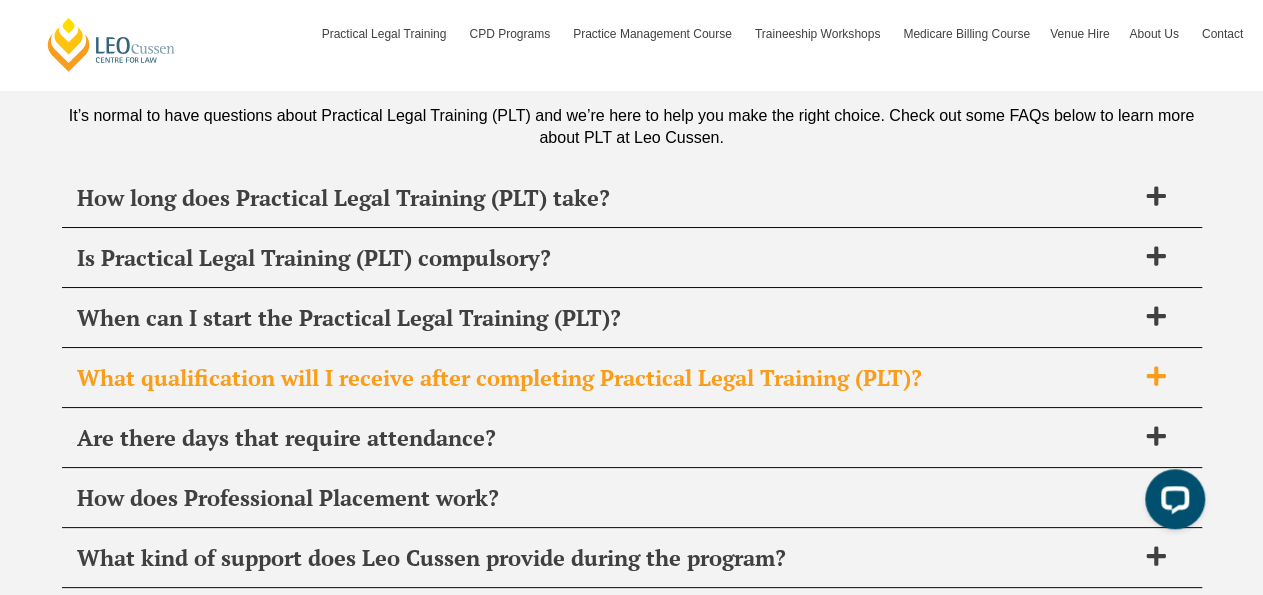 click at bounding box center [1156, 377] 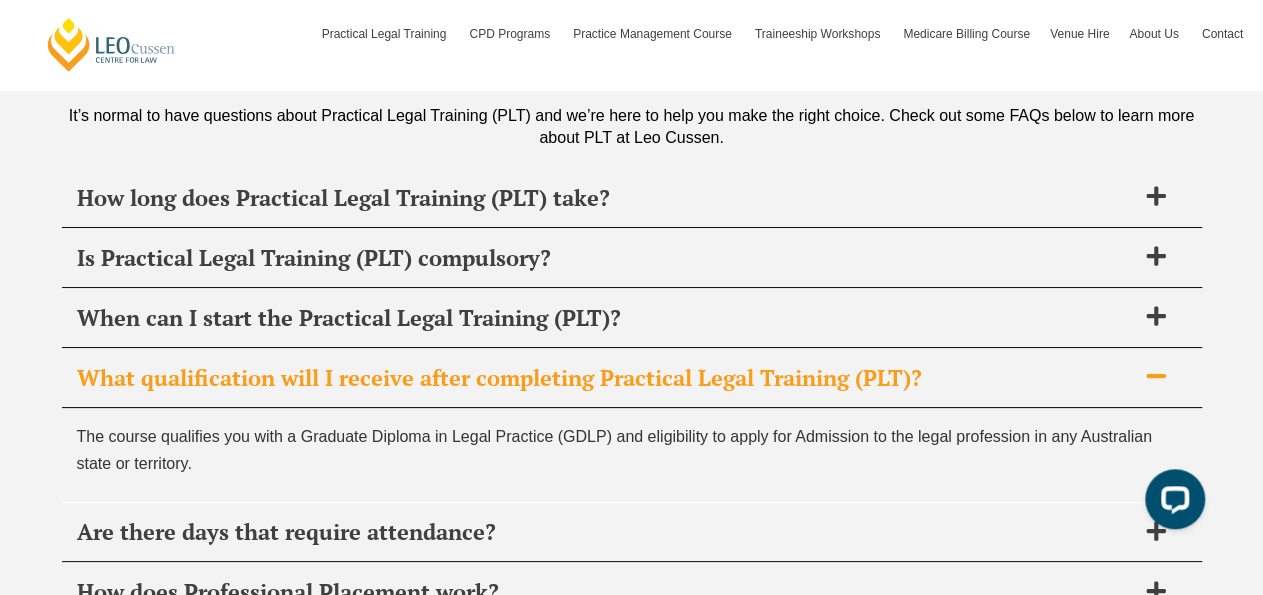 click 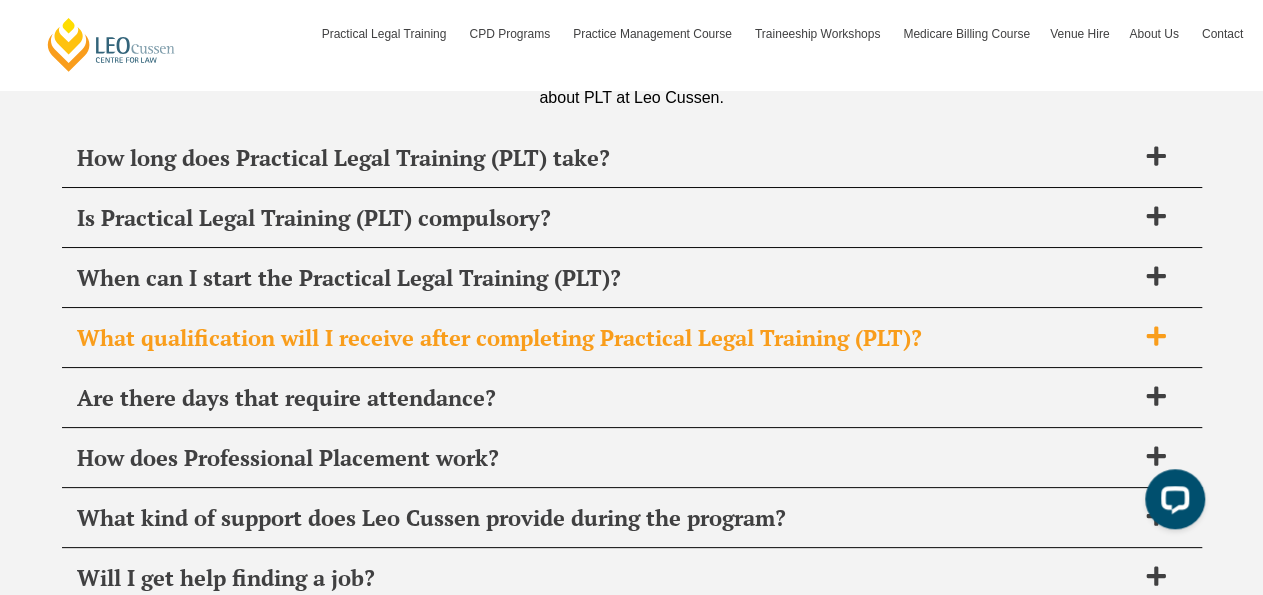 scroll, scrollTop: 7700, scrollLeft: 0, axis: vertical 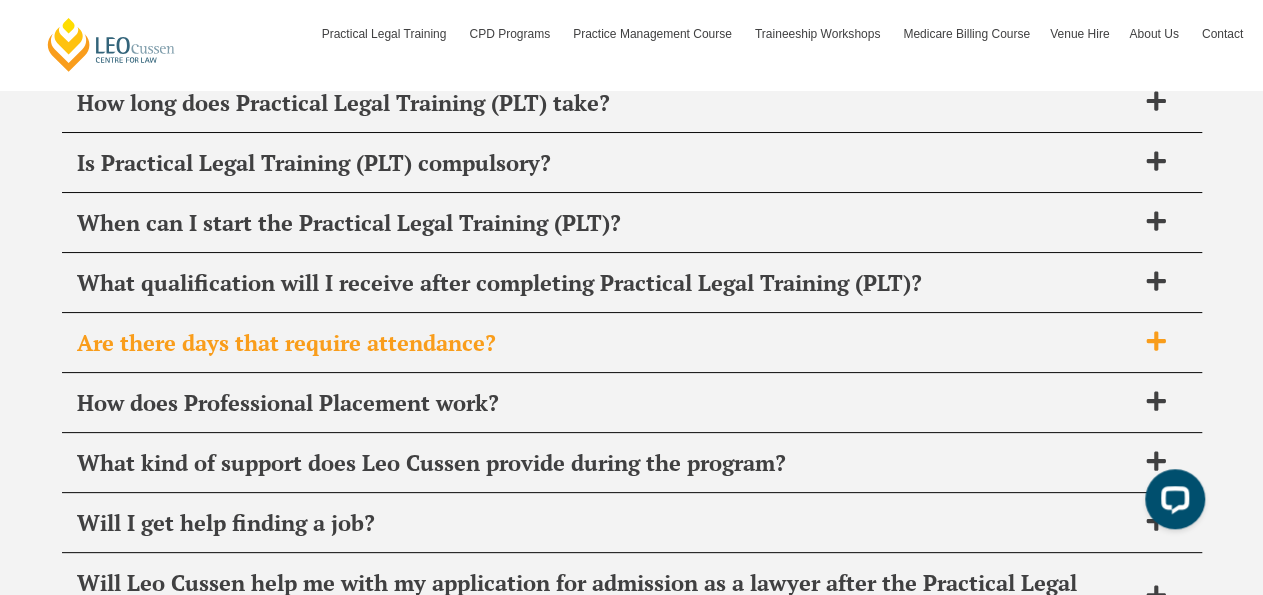 click 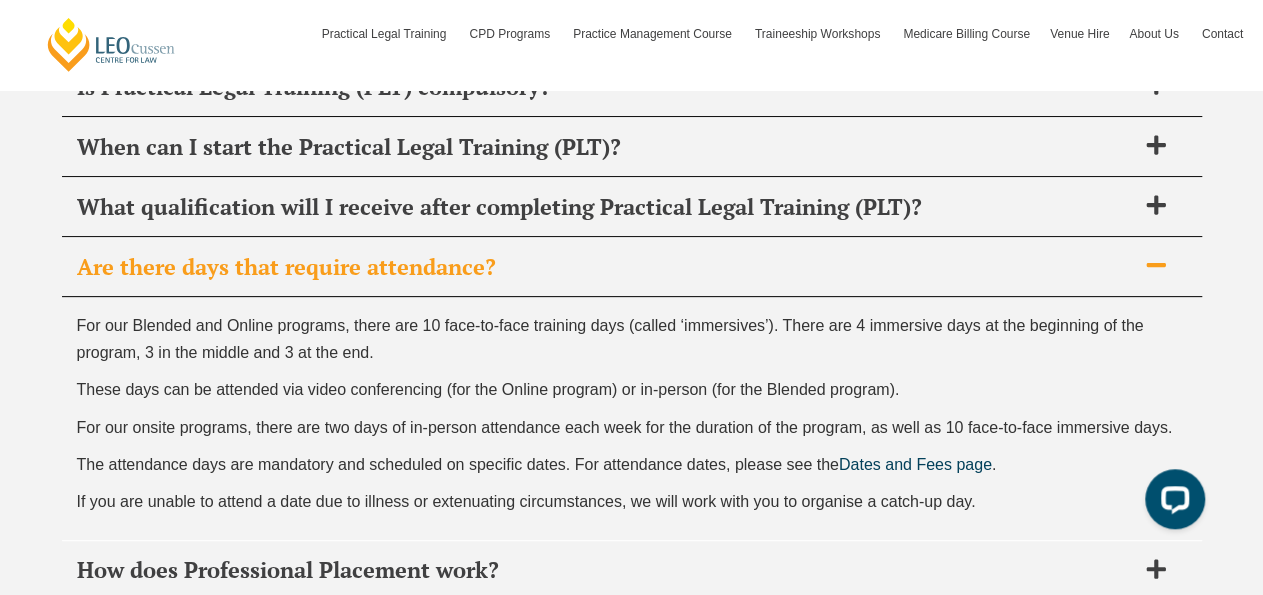 scroll, scrollTop: 7777, scrollLeft: 0, axis: vertical 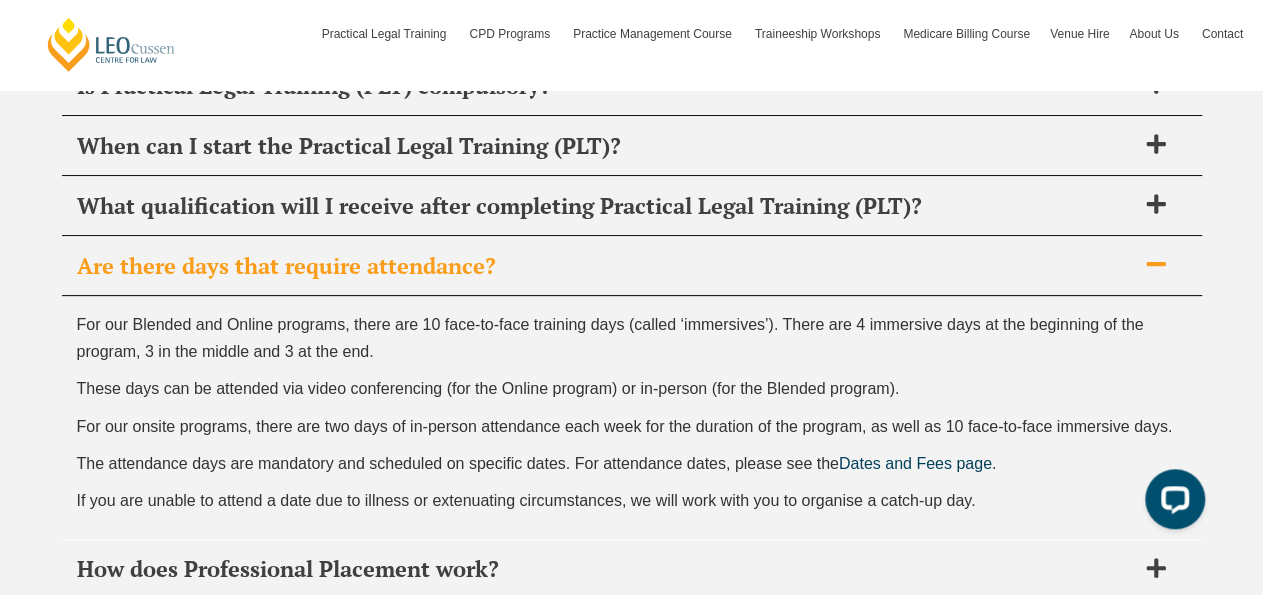 click at bounding box center [1156, 265] 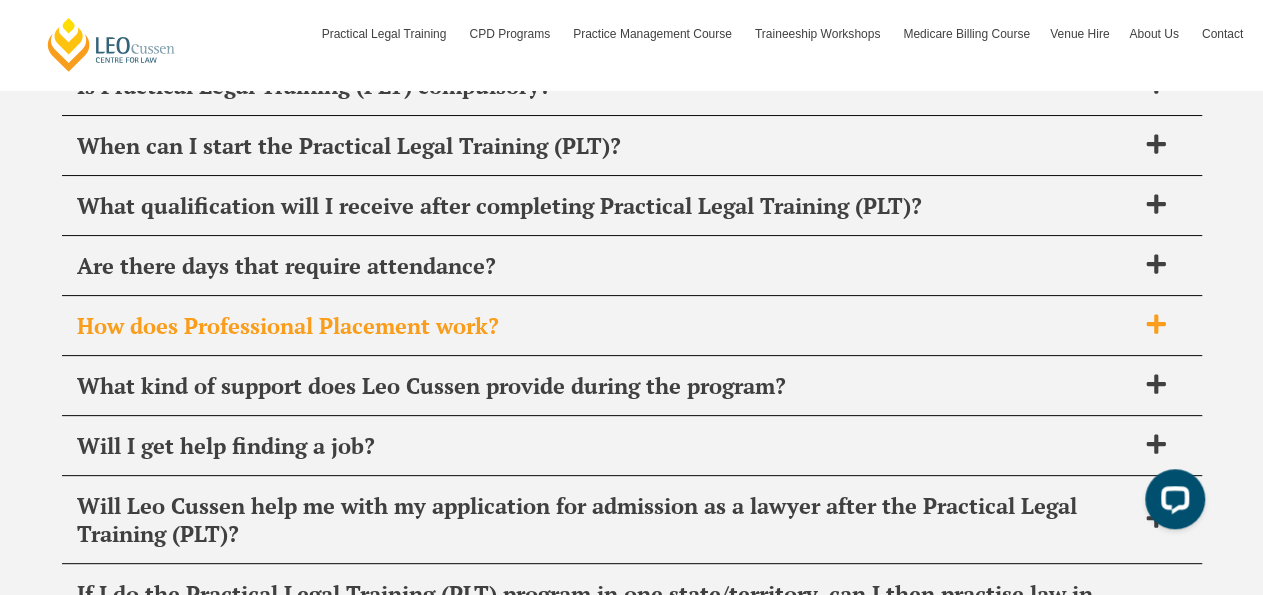 click at bounding box center (1156, 325) 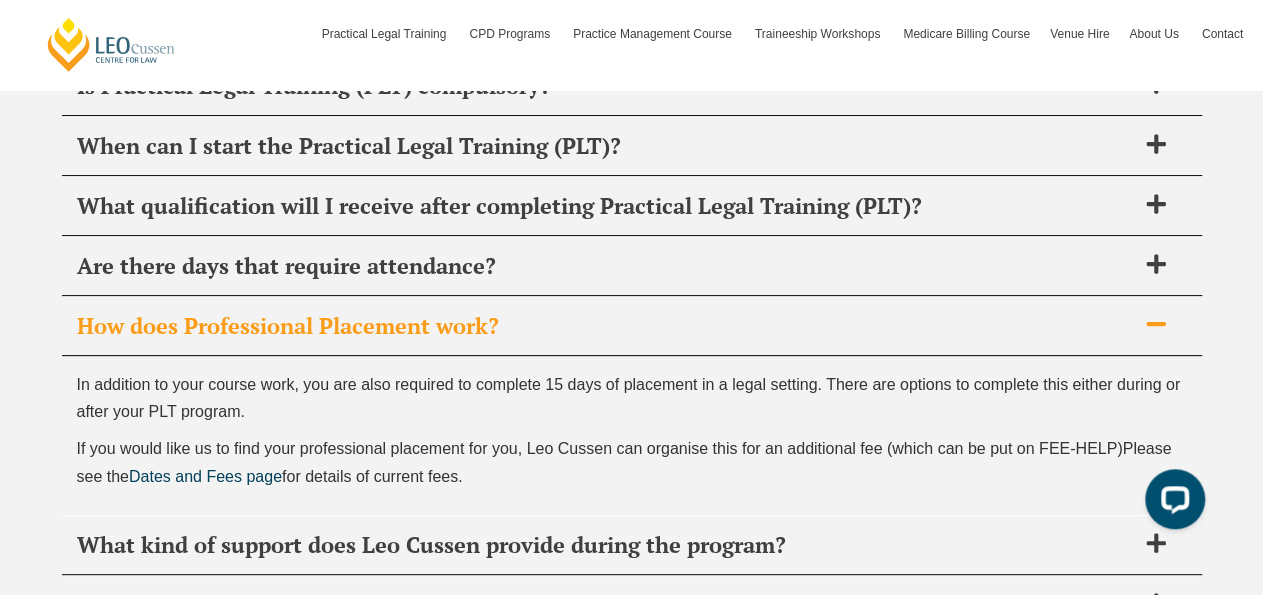click at bounding box center [1156, 325] 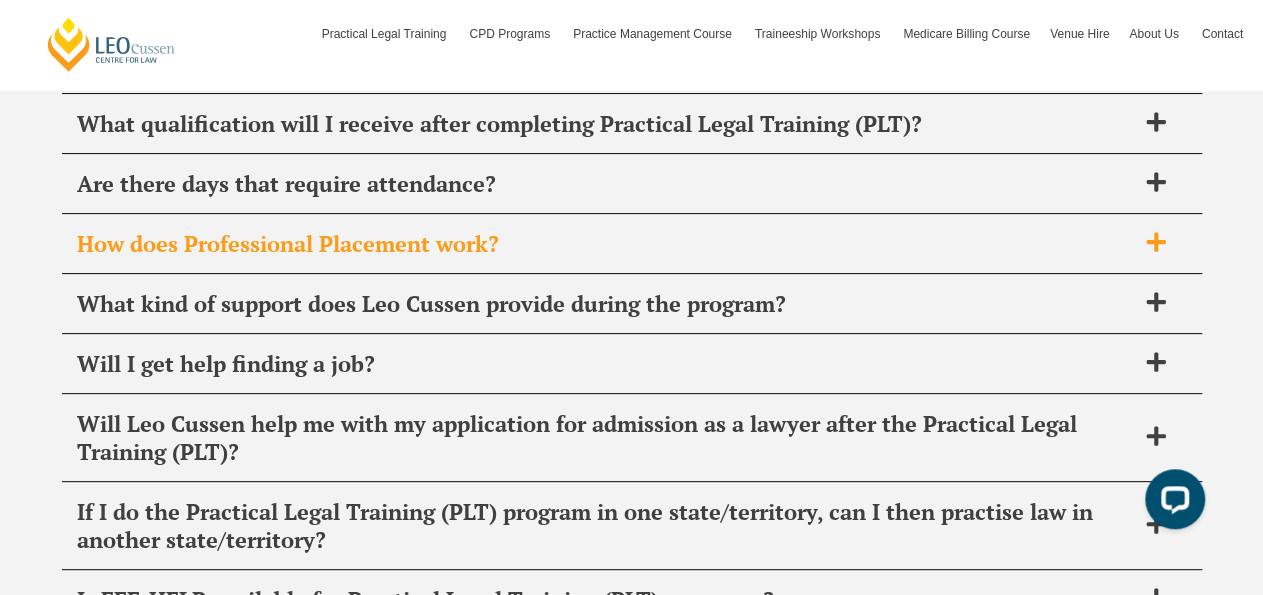 scroll, scrollTop: 7865, scrollLeft: 0, axis: vertical 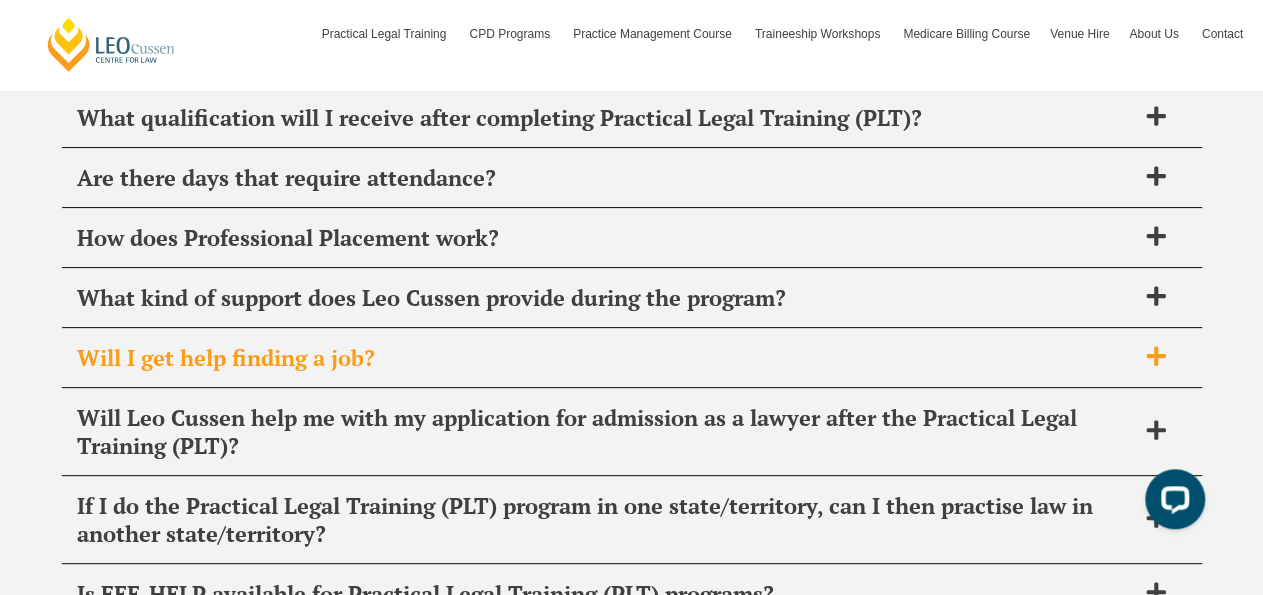 click at bounding box center [1156, 357] 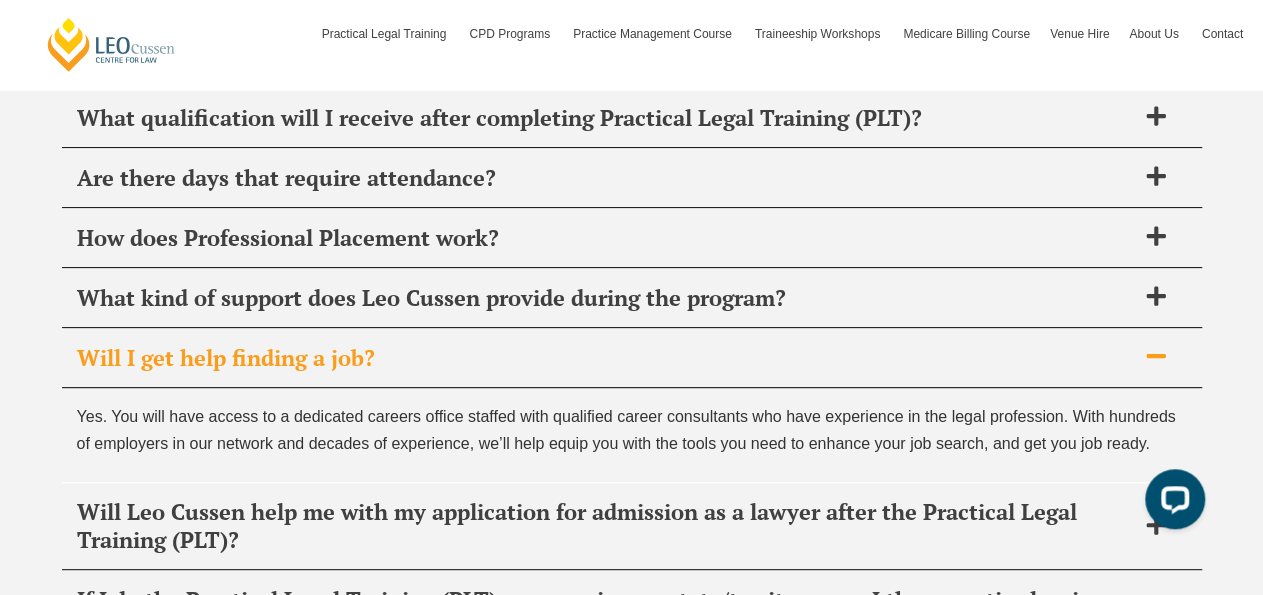 click on "Will I get help finding a job?" at bounding box center (632, 358) 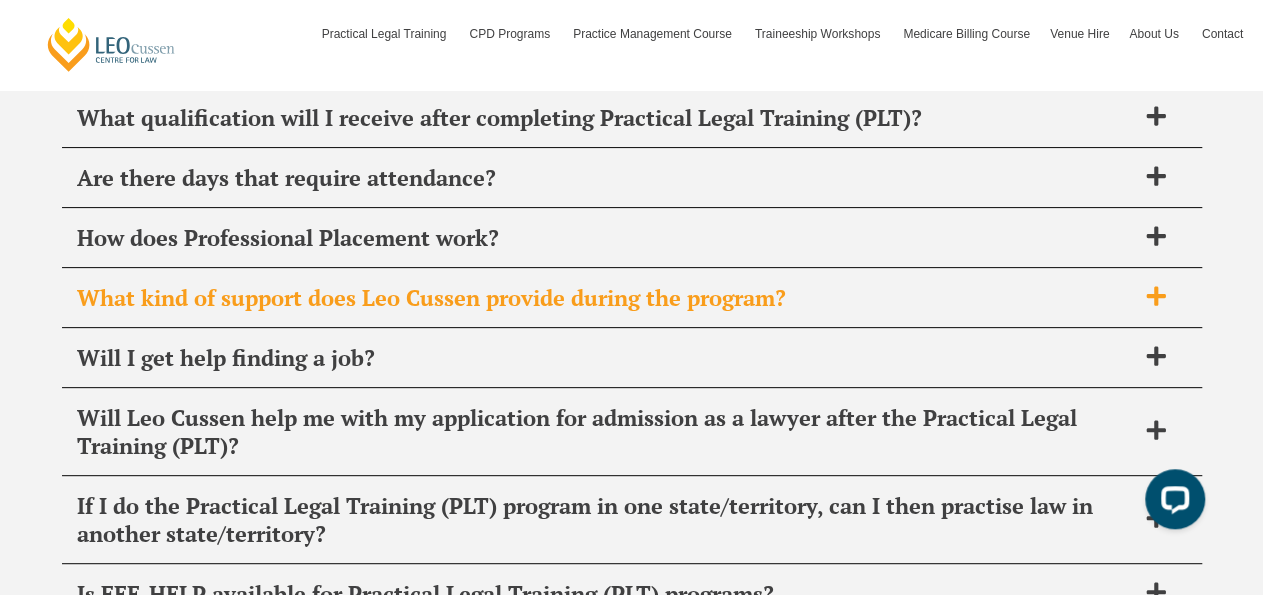 click on "What kind of support does Leo Cussen provide during the program?" at bounding box center [632, 298] 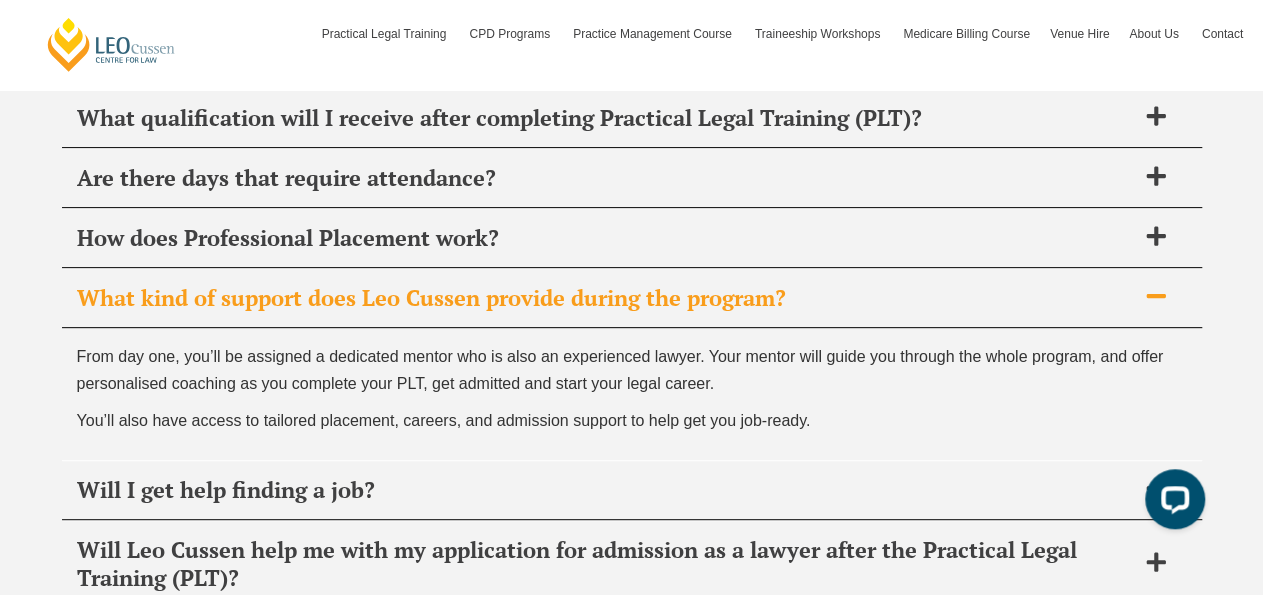 click on "What kind of support does Leo Cussen provide during the program?" at bounding box center (632, 298) 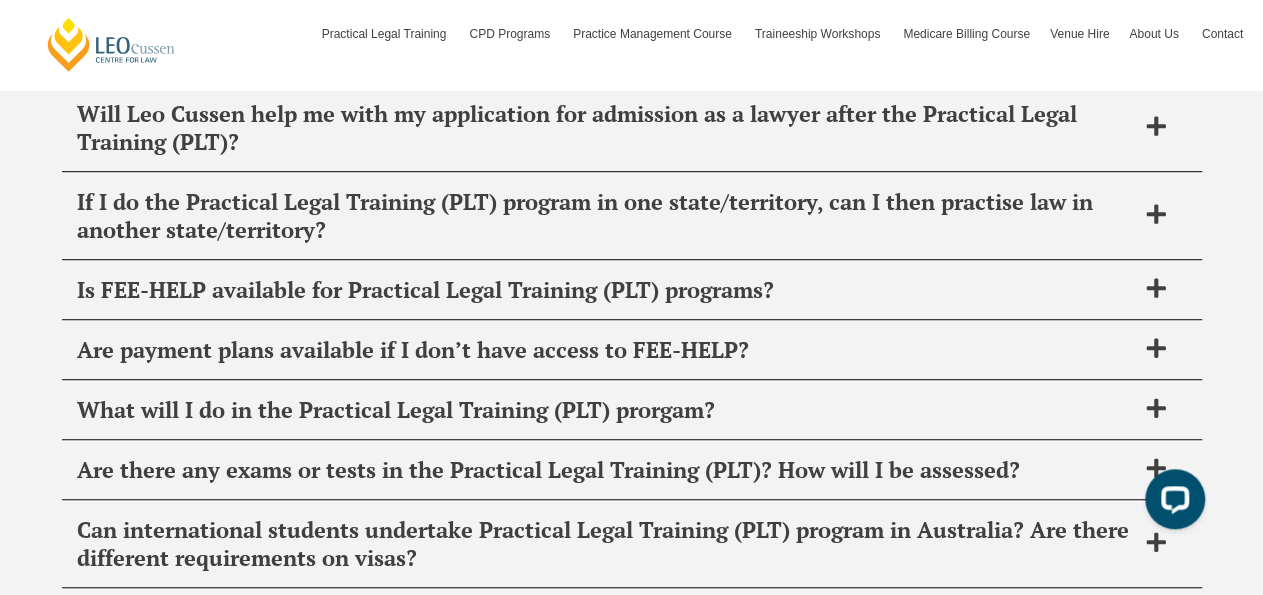 scroll, scrollTop: 8169, scrollLeft: 0, axis: vertical 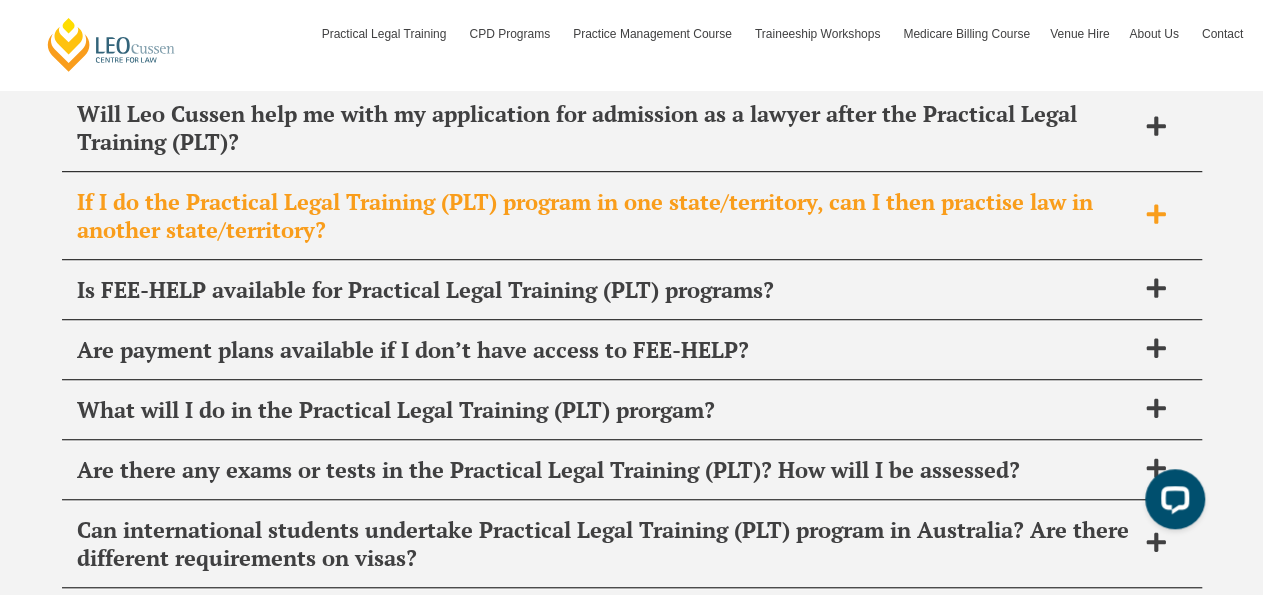 click 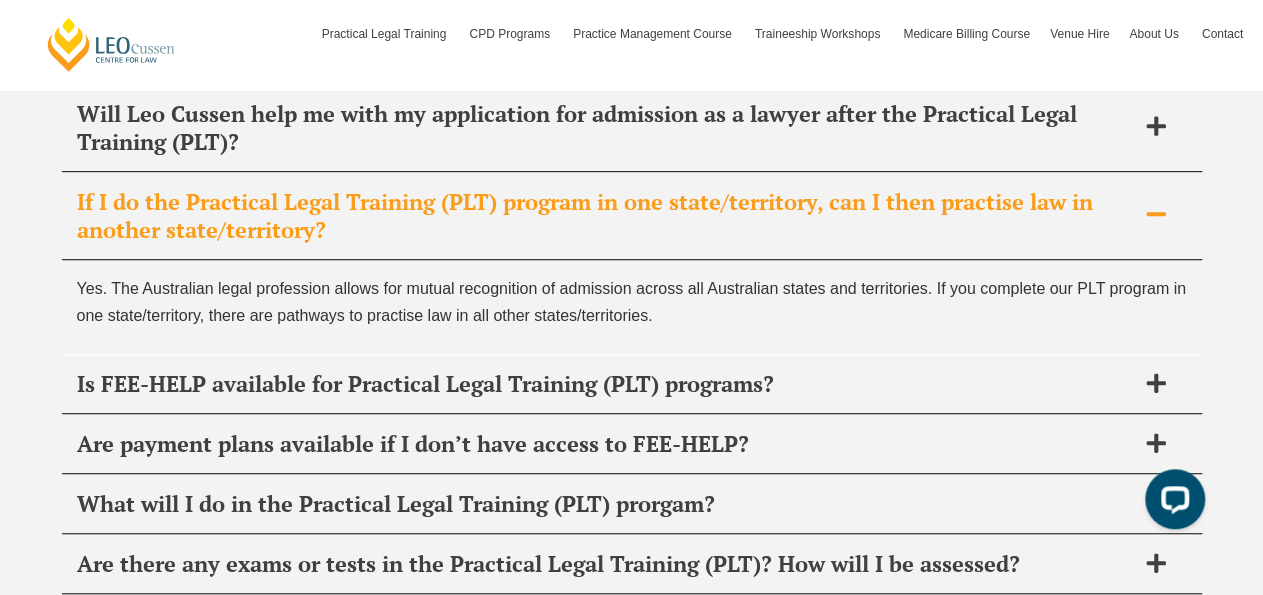 click at bounding box center [1156, 215] 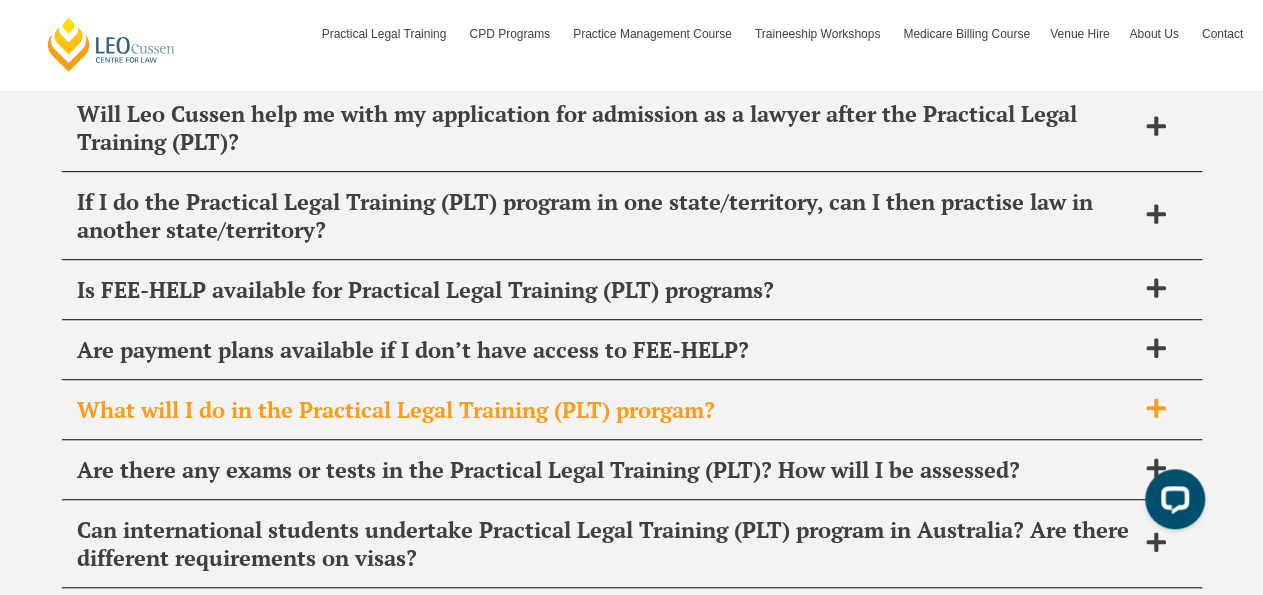click 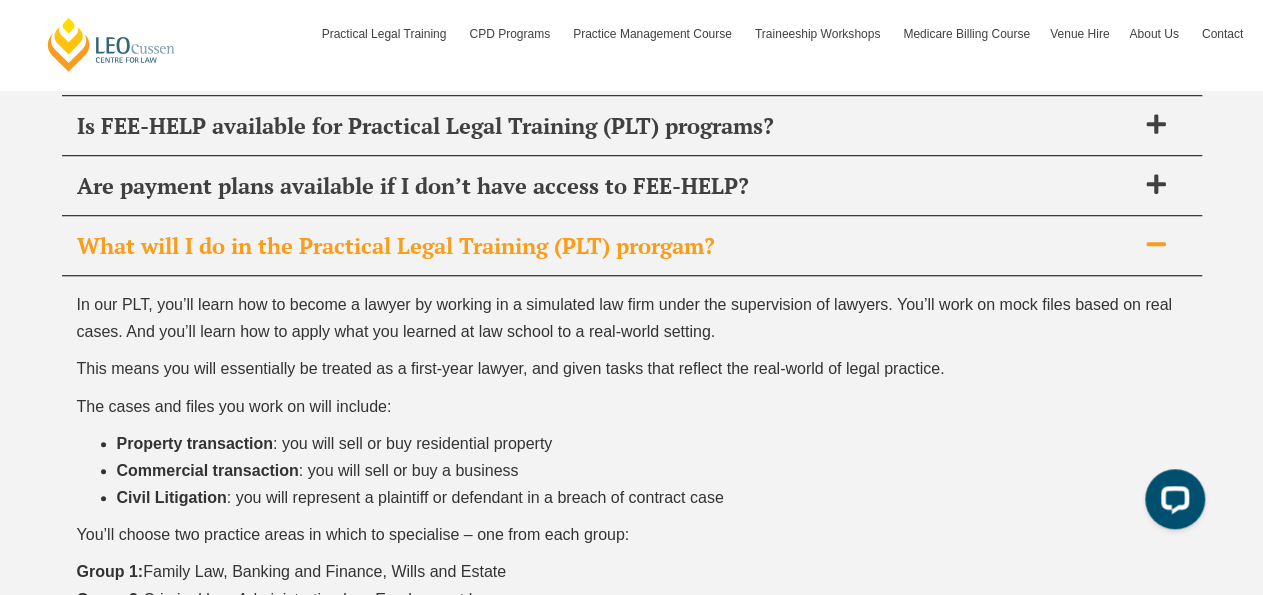 scroll, scrollTop: 8331, scrollLeft: 0, axis: vertical 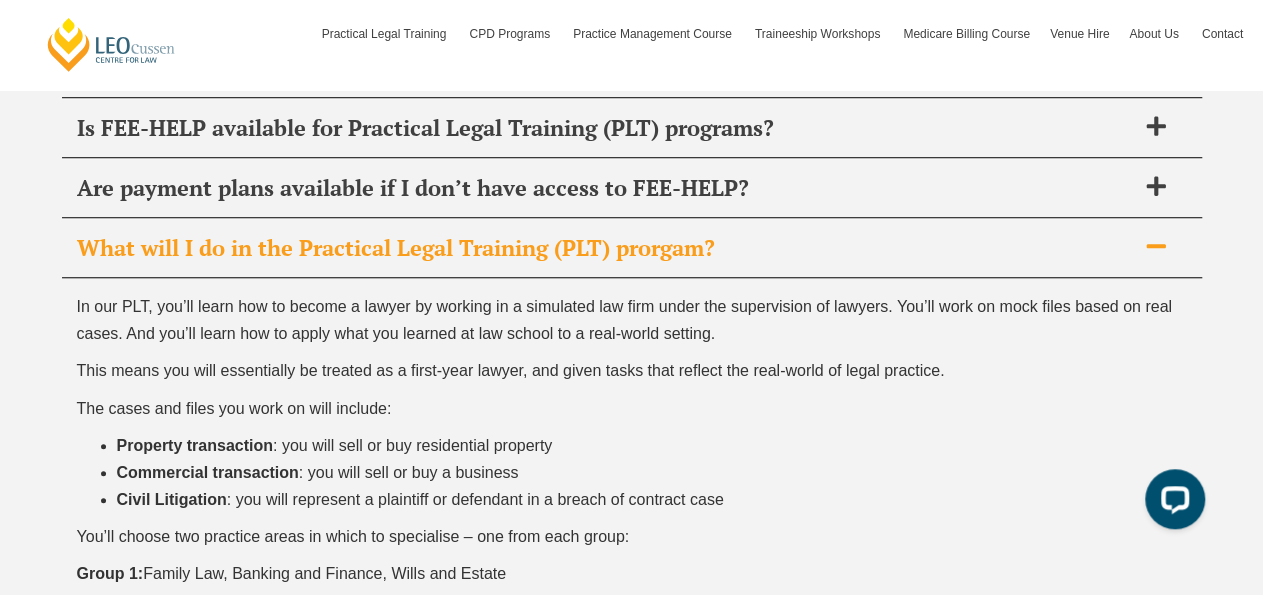 click 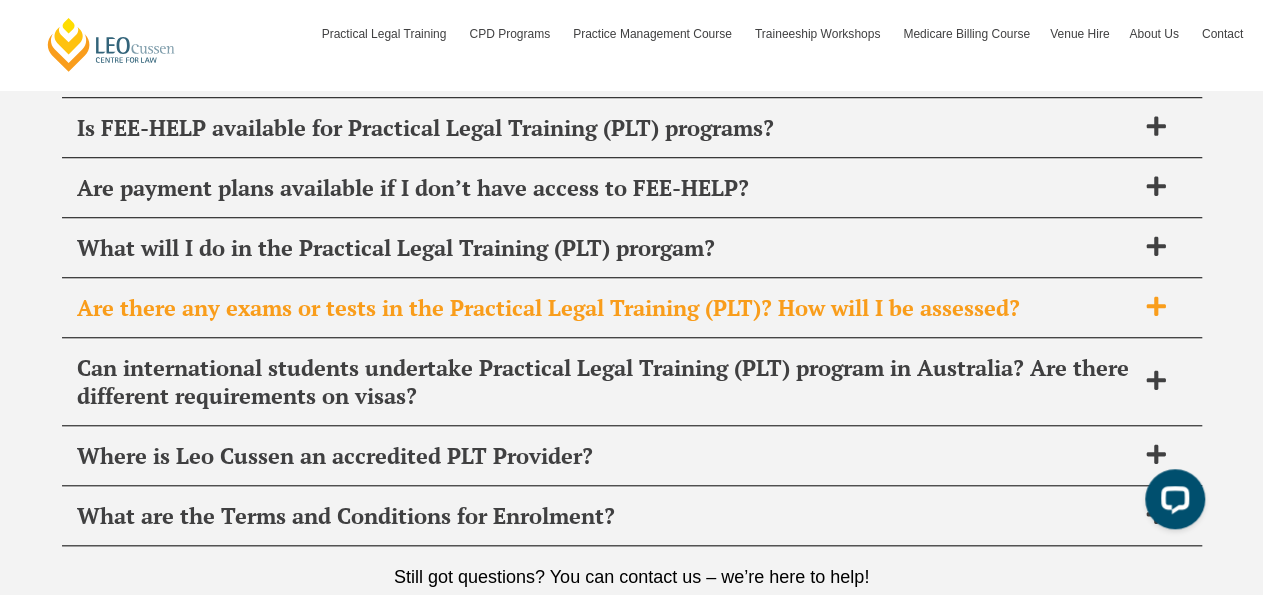 click on "Are there any exams or tests in the Practical Legal Training (PLT)? How will I be assessed?" at bounding box center (632, 308) 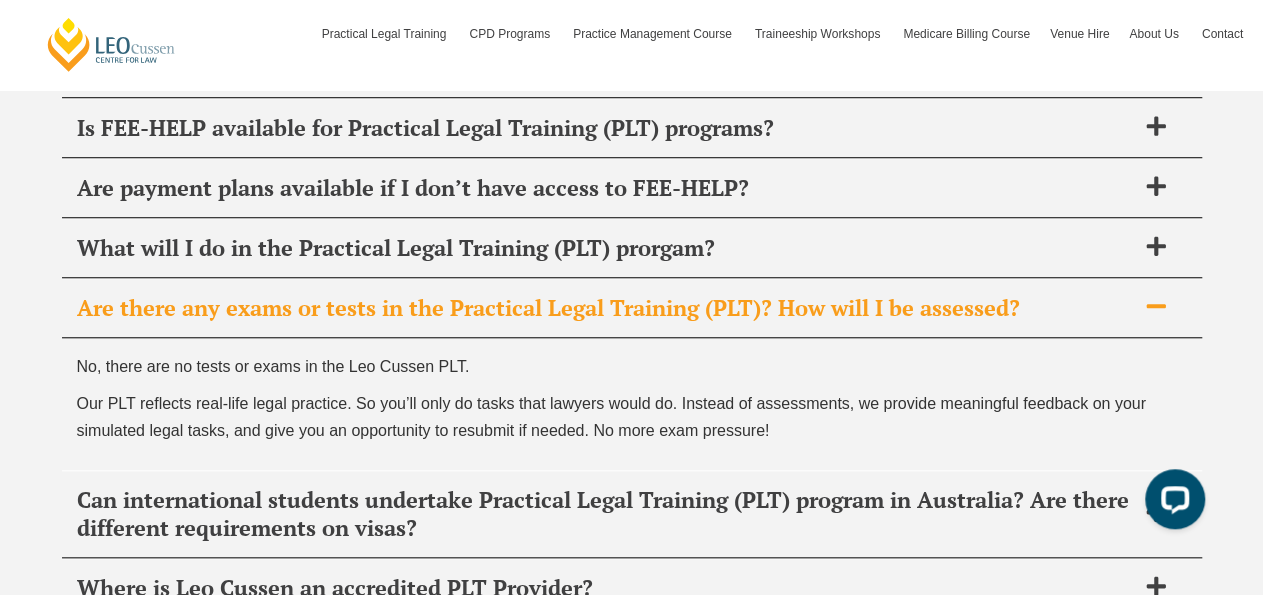 click 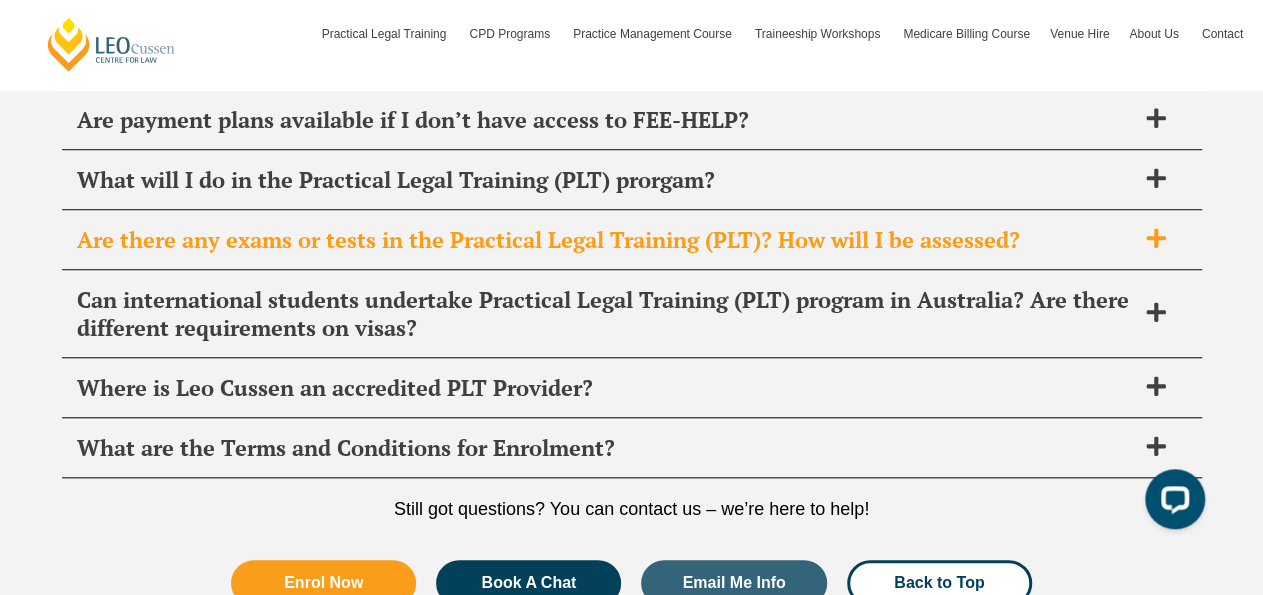scroll, scrollTop: 8409, scrollLeft: 0, axis: vertical 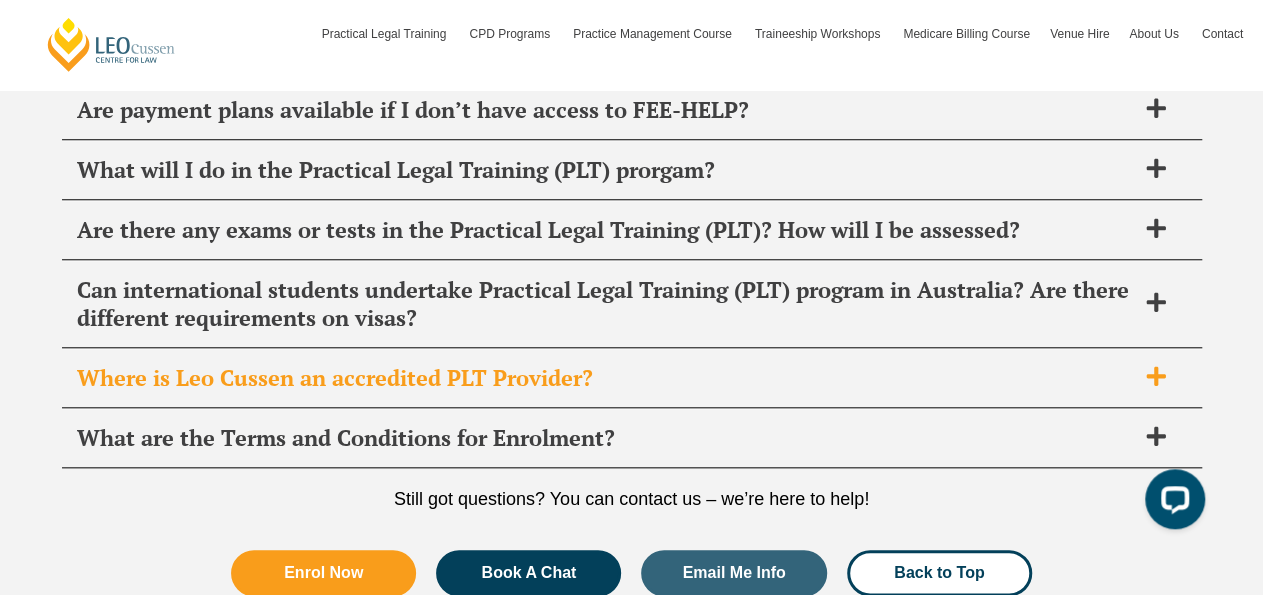 click 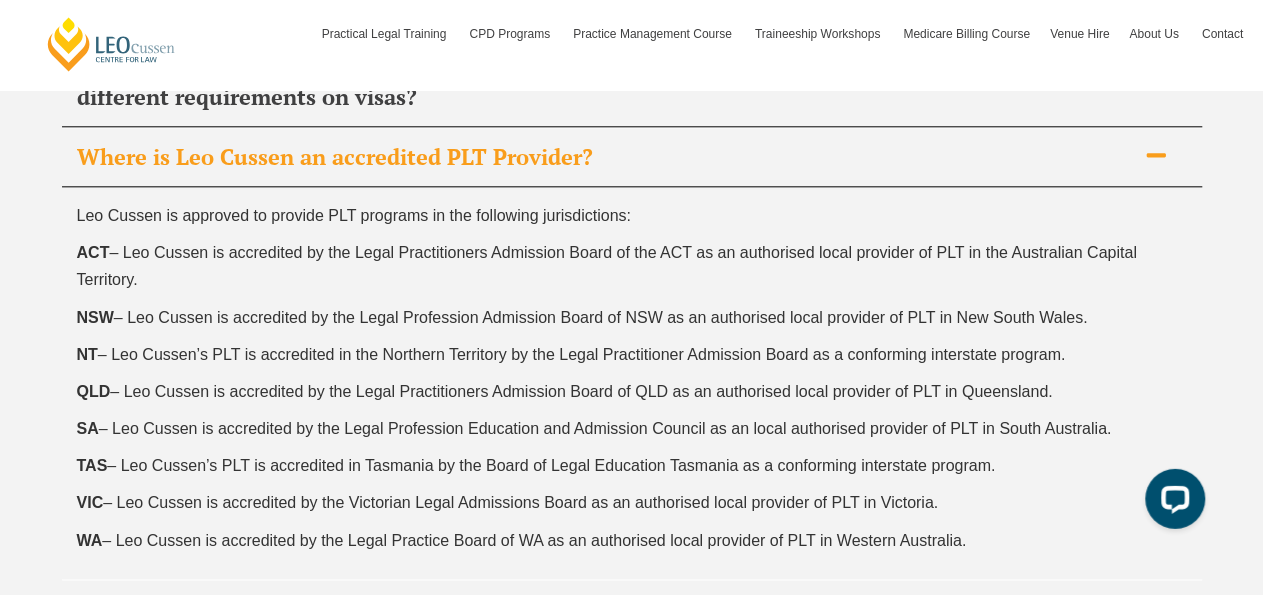 scroll, scrollTop: 8636, scrollLeft: 0, axis: vertical 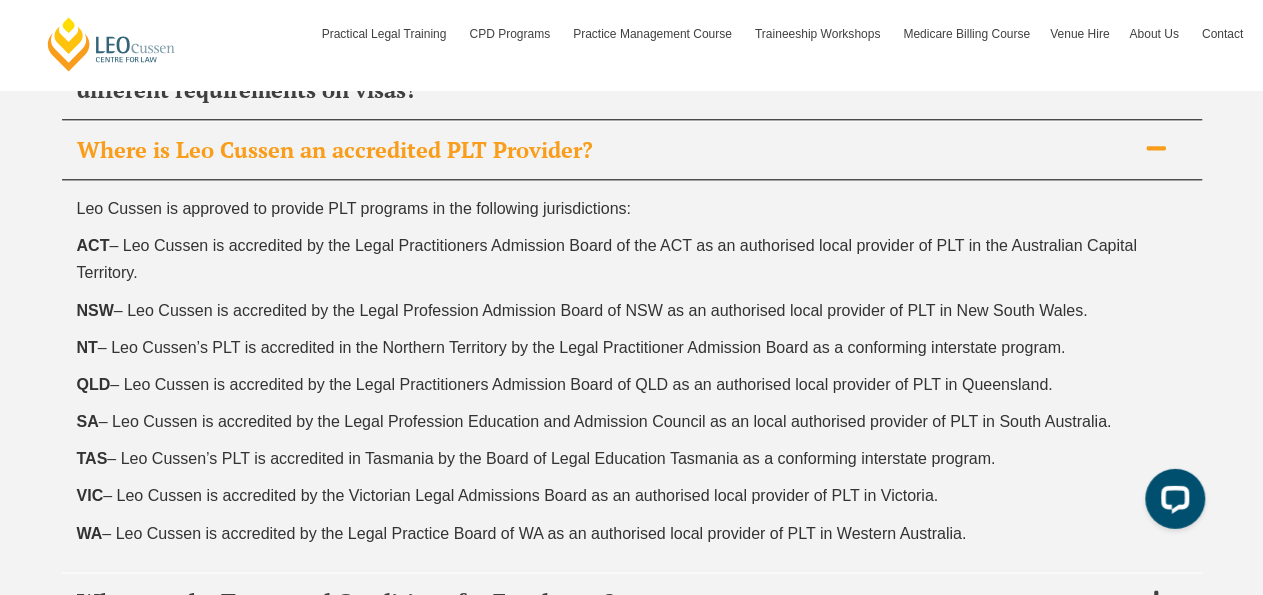 click 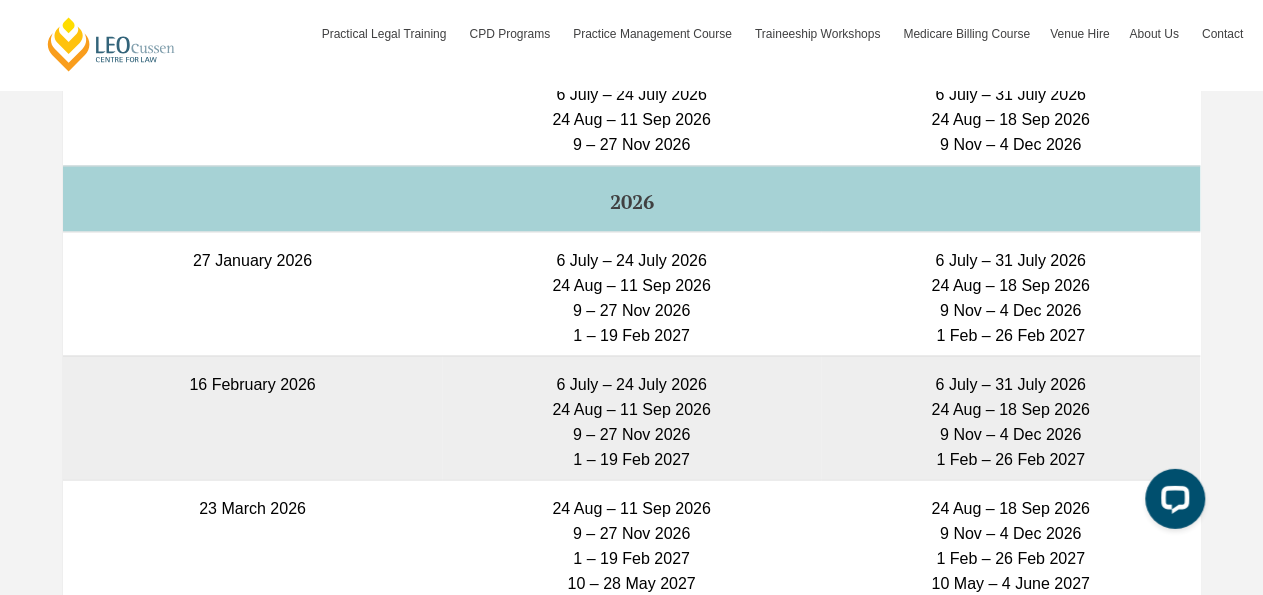 scroll, scrollTop: 5447, scrollLeft: 0, axis: vertical 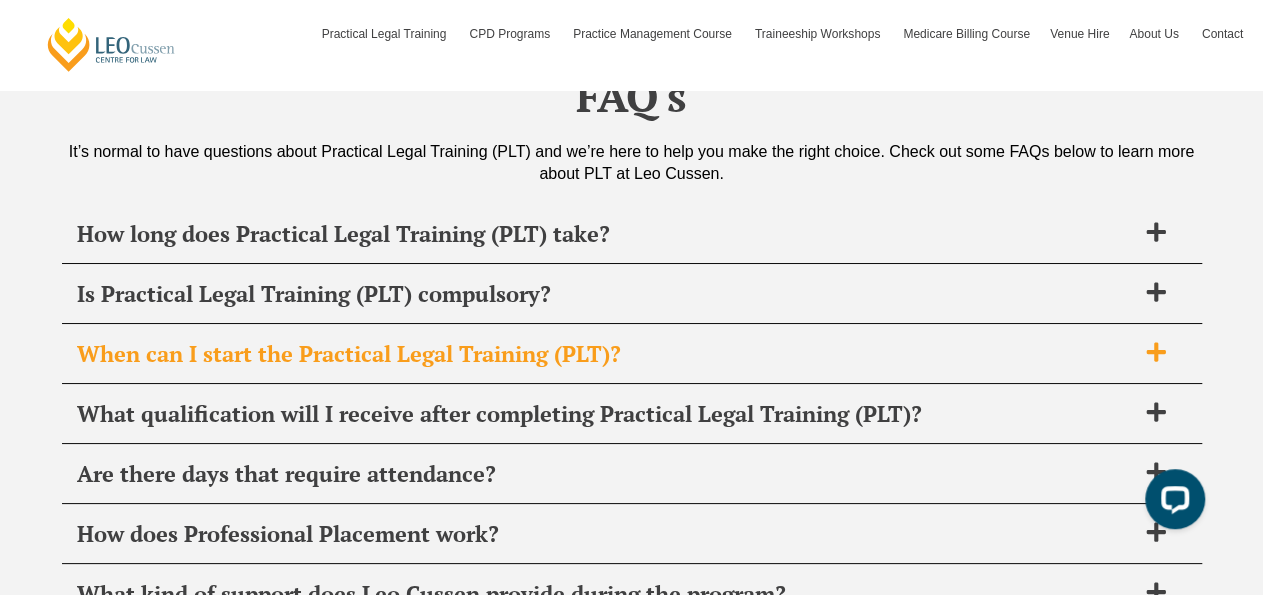 click 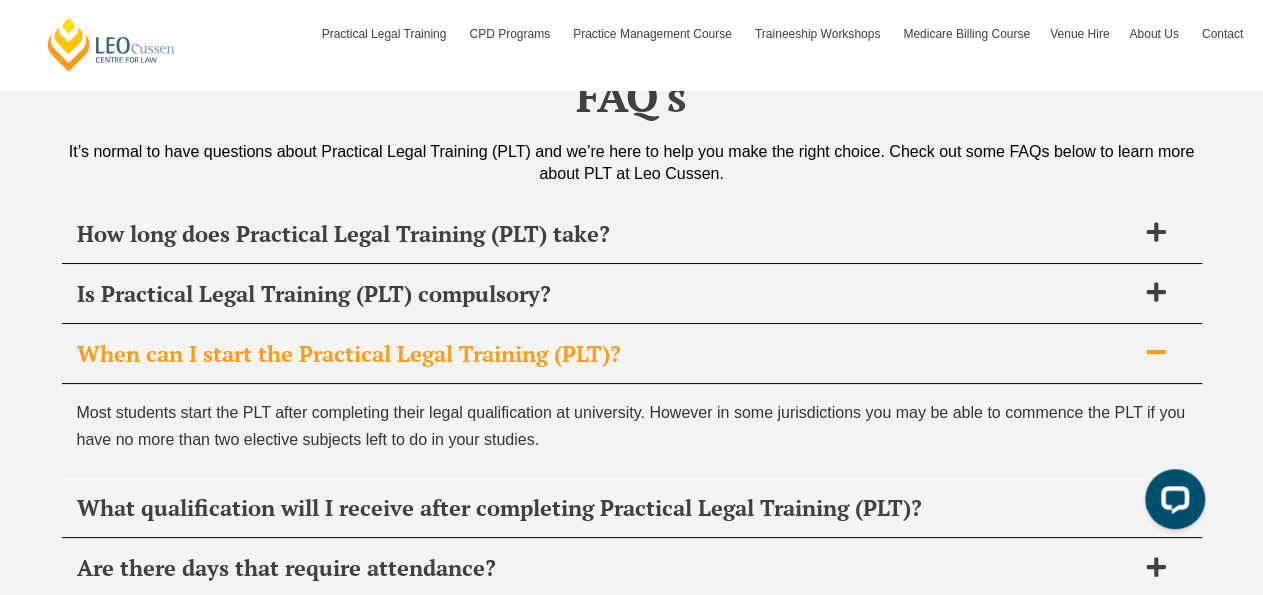 click on "When can I start the Practical Legal Training (PLT)?" at bounding box center [632, 354] 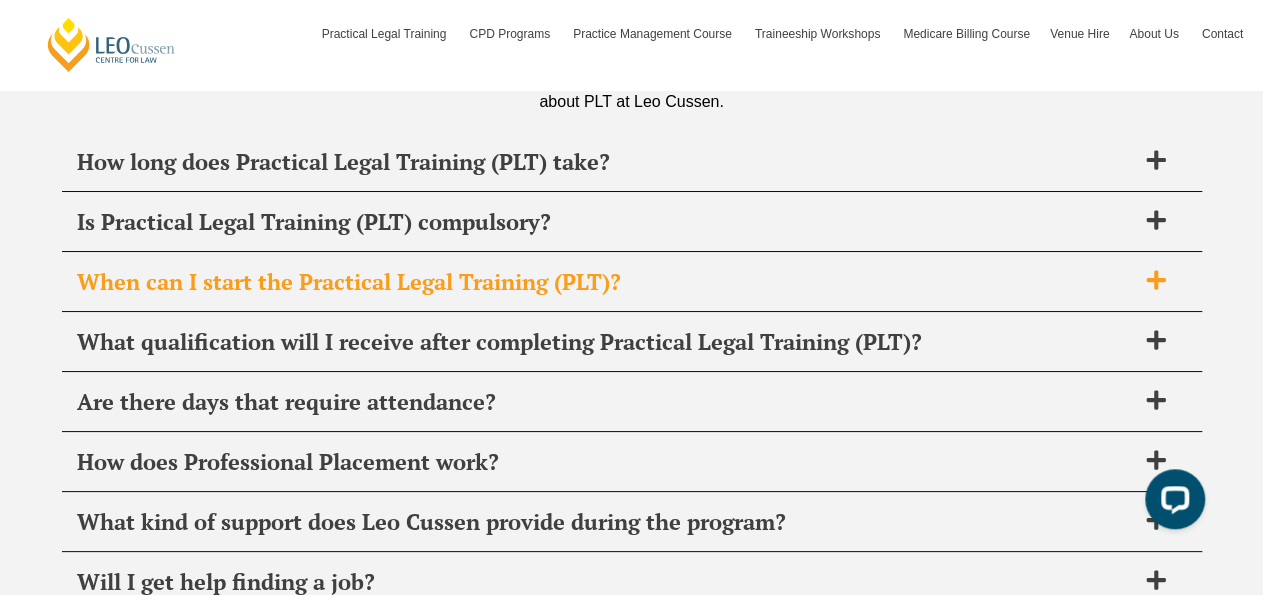 scroll, scrollTop: 7733, scrollLeft: 0, axis: vertical 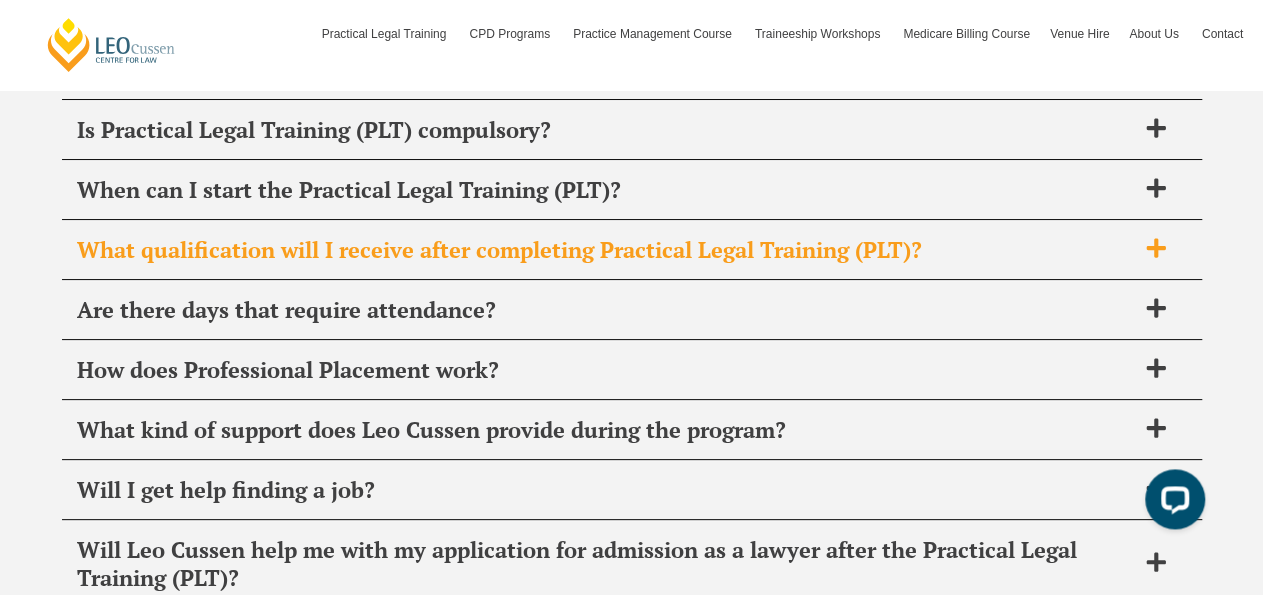 click on "What qualification will I receive after completing Practical Legal Training (PLT)?" at bounding box center [632, 250] 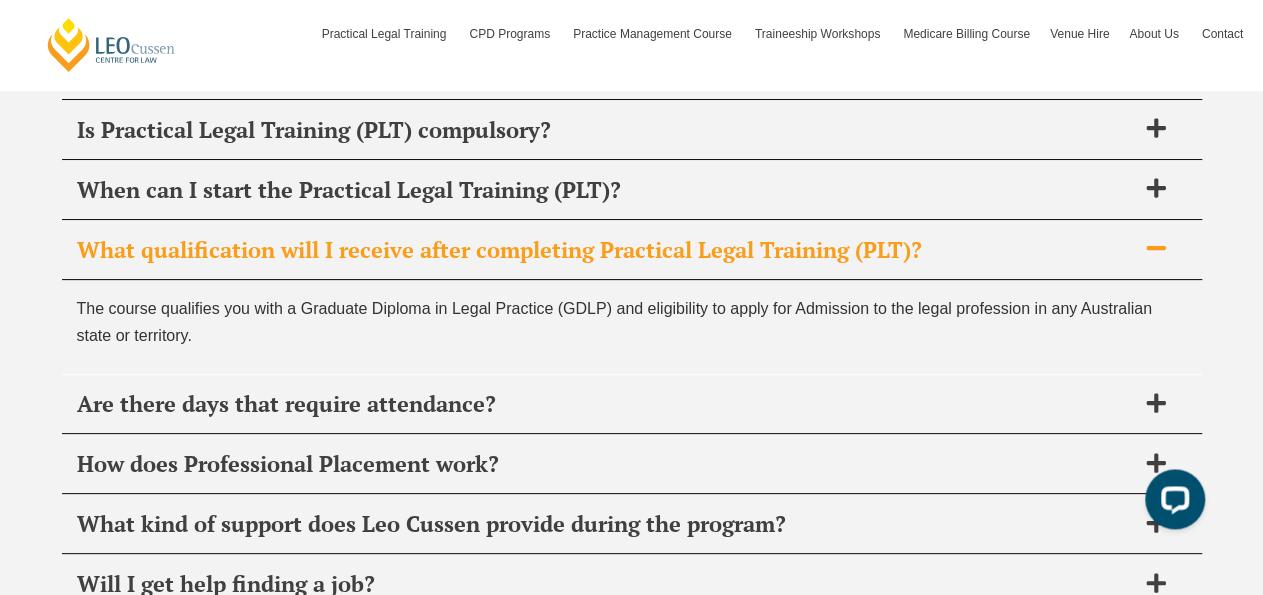 click on "What qualification will I receive after completing Practical Legal Training (PLT)?" at bounding box center [632, 250] 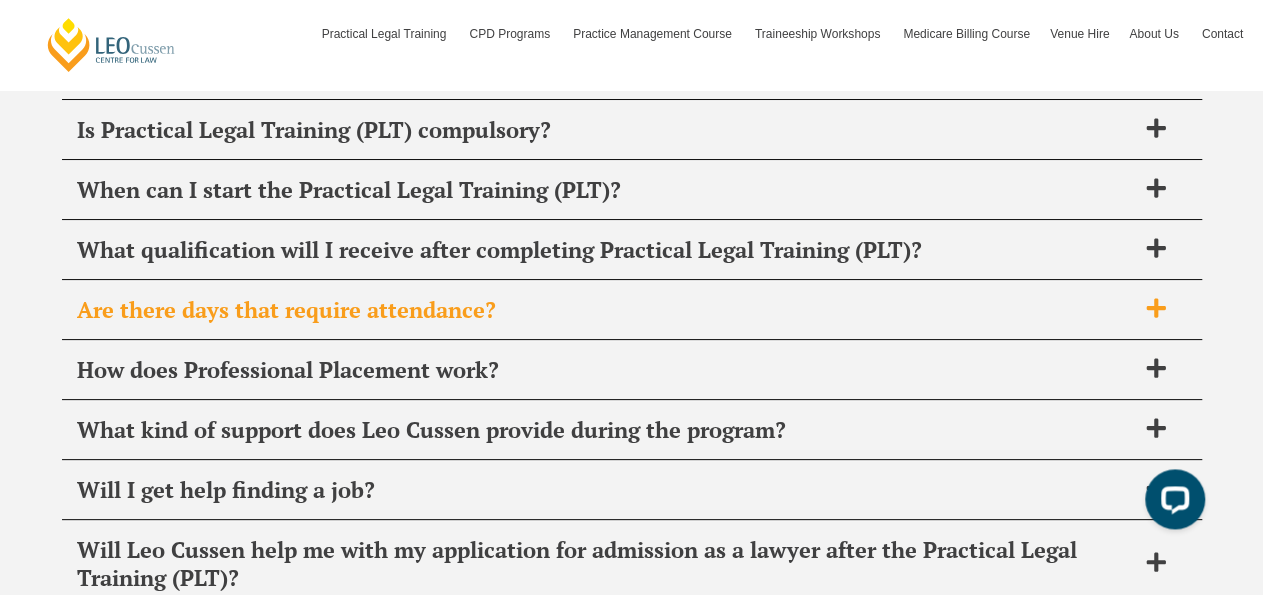 click at bounding box center (1156, 309) 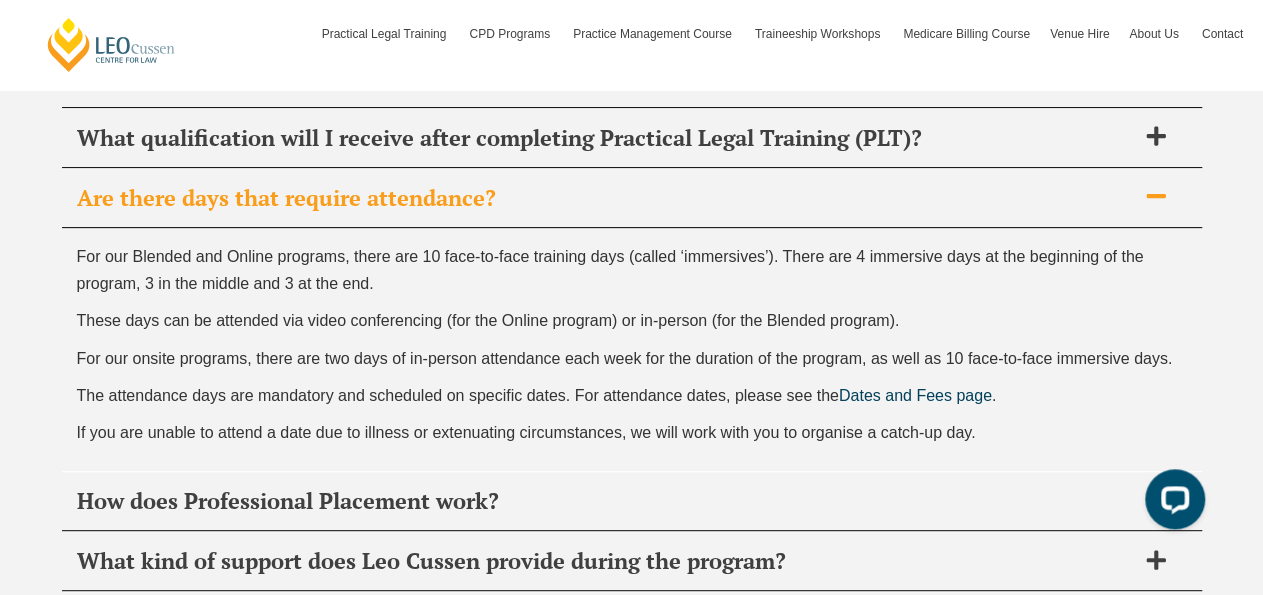 scroll, scrollTop: 7837, scrollLeft: 0, axis: vertical 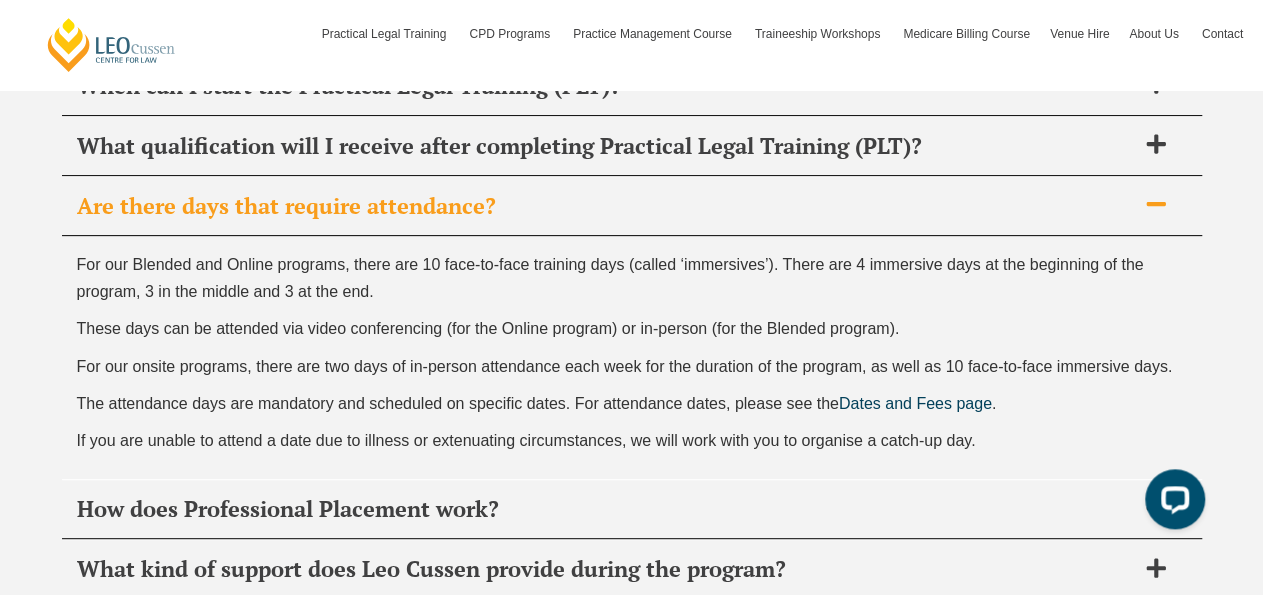 click 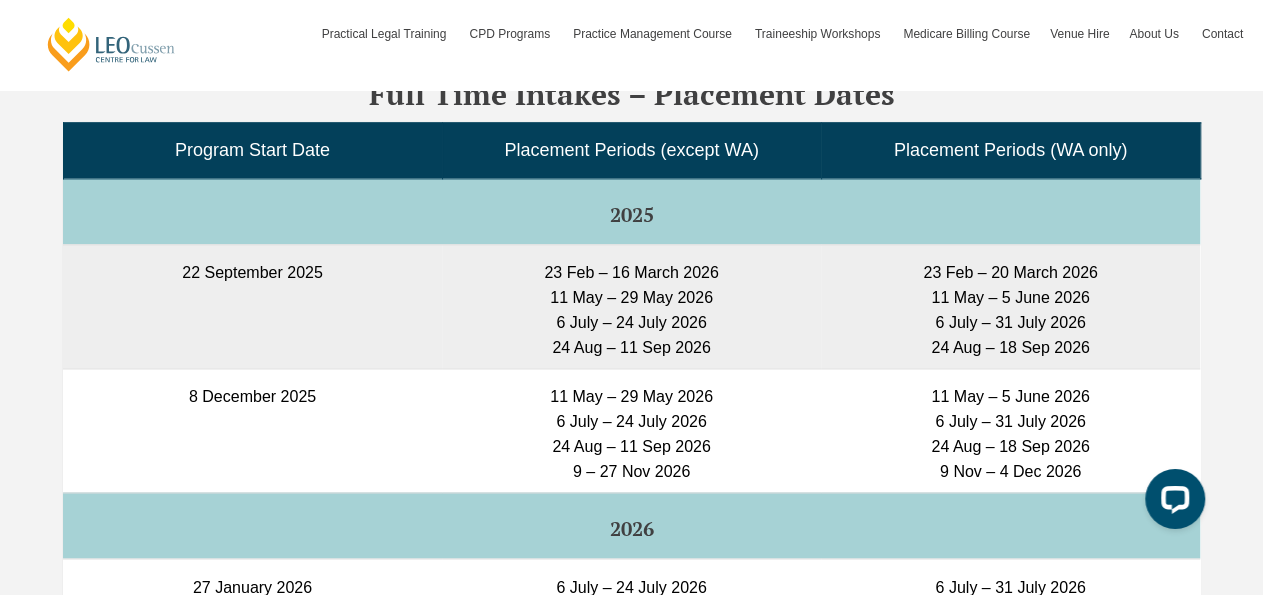 scroll, scrollTop: 5123, scrollLeft: 0, axis: vertical 